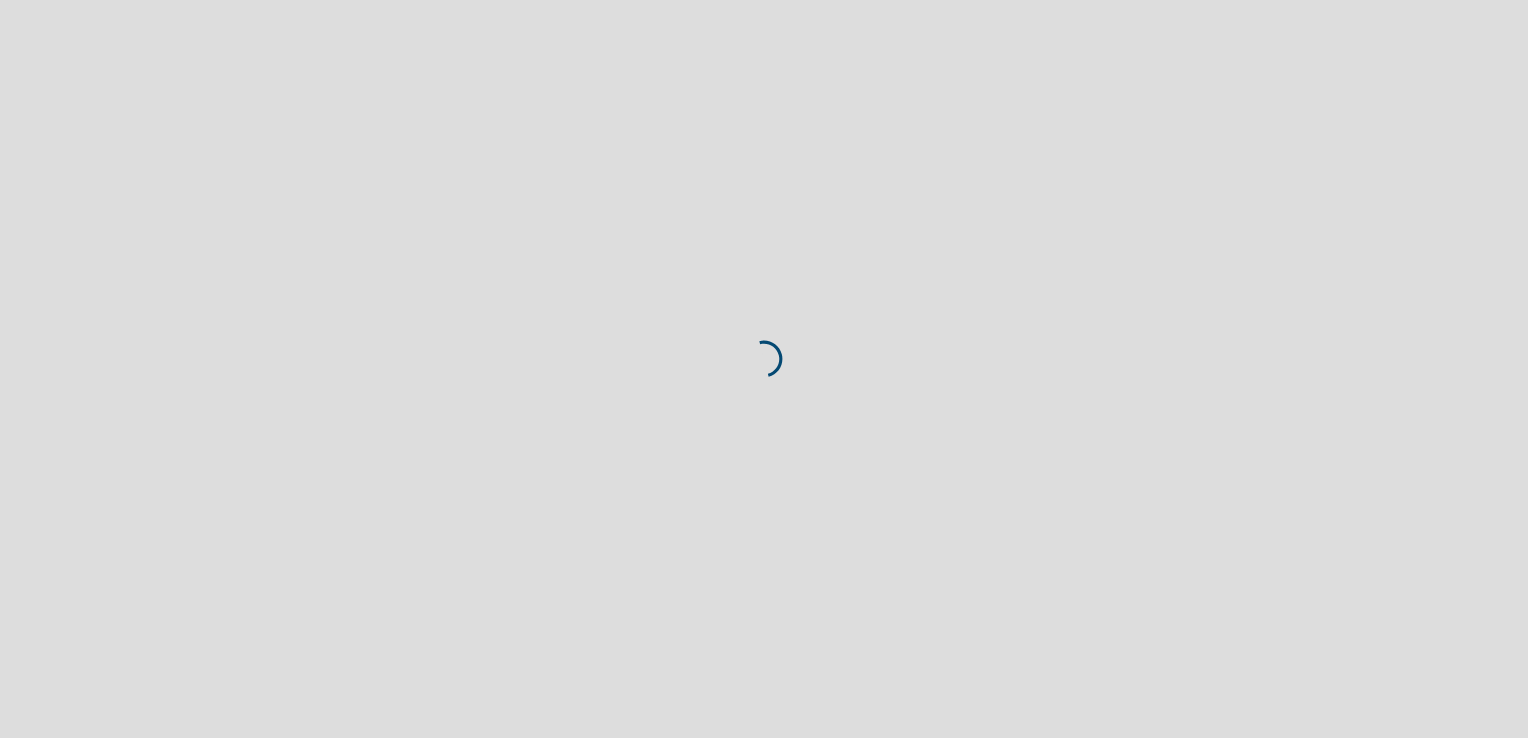 scroll, scrollTop: 0, scrollLeft: 0, axis: both 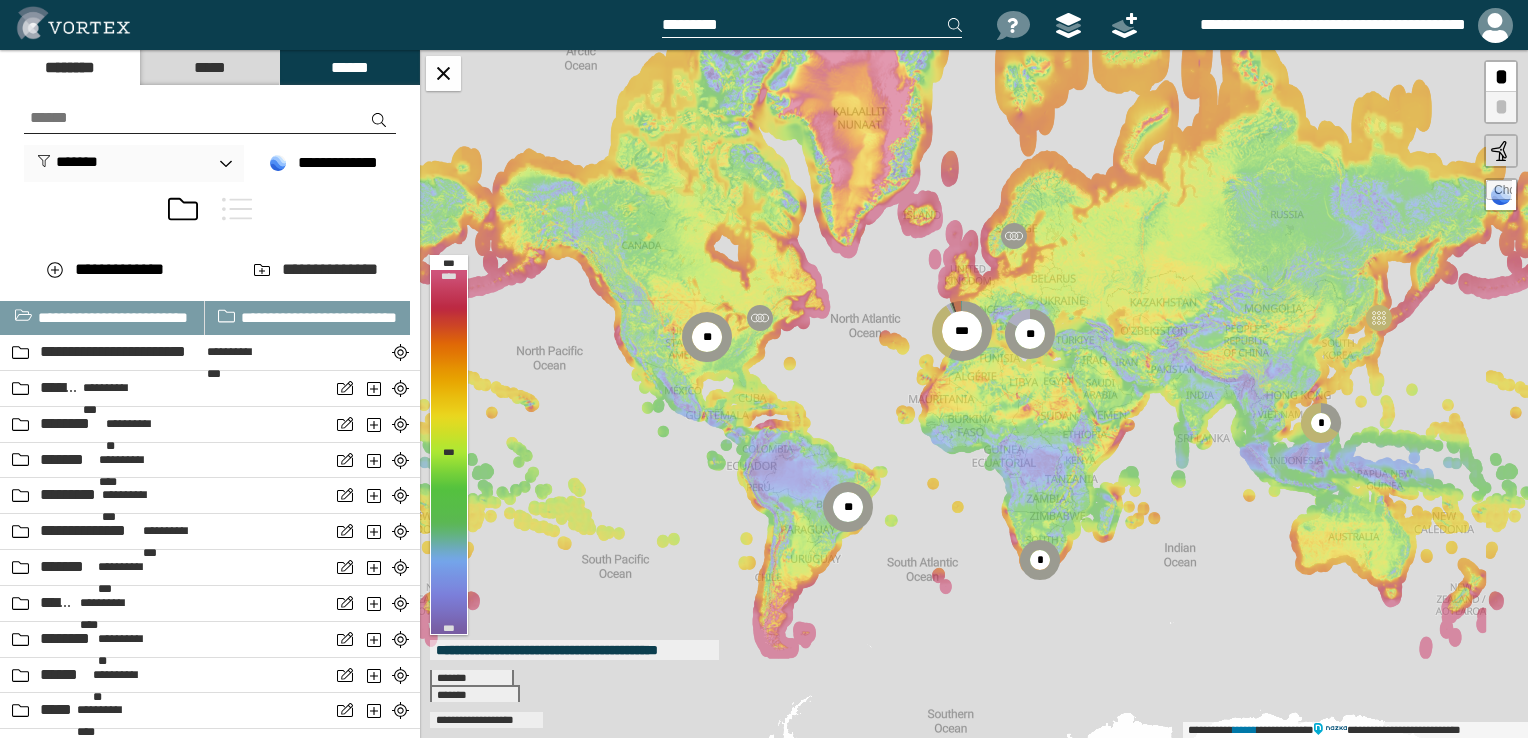 click at bounding box center (210, 118) 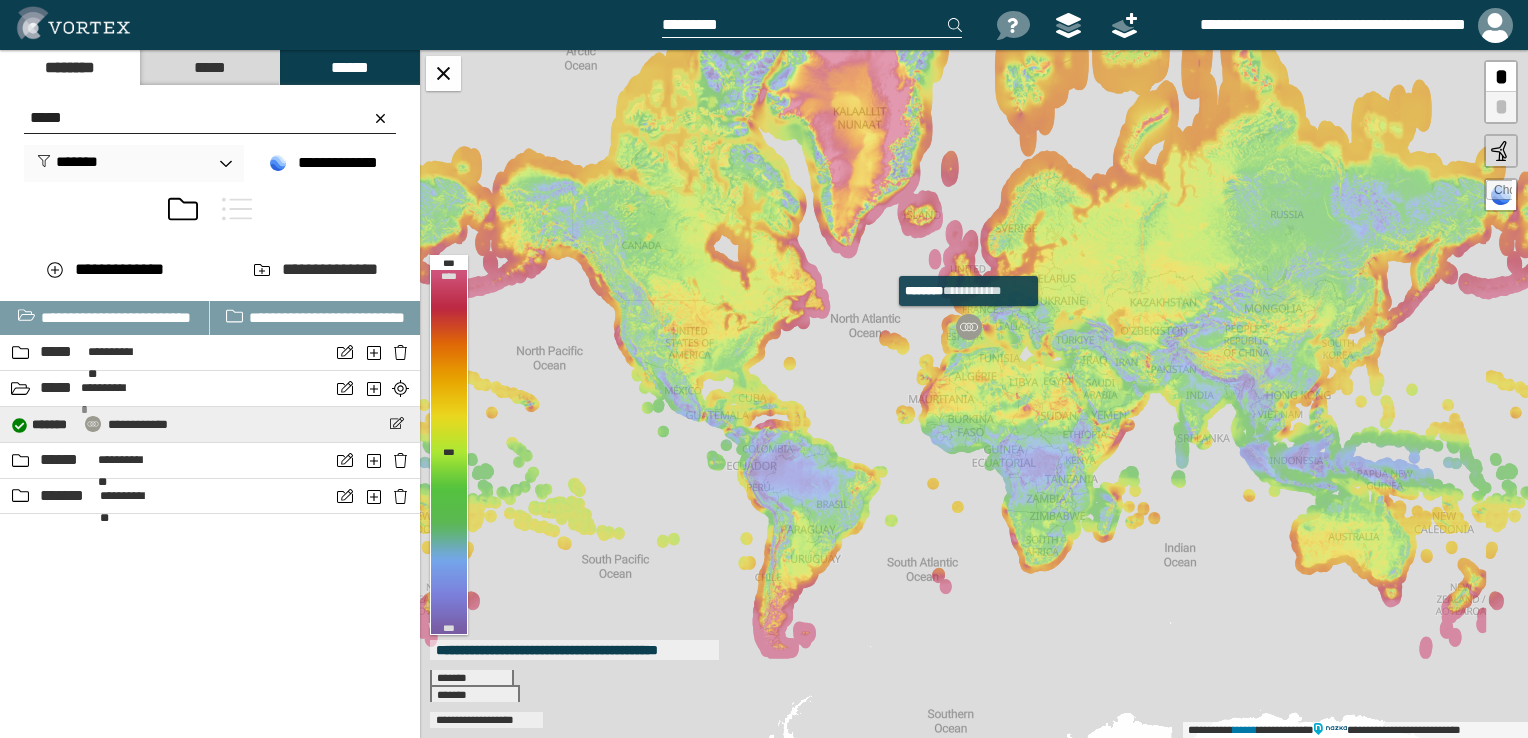 type on "*****" 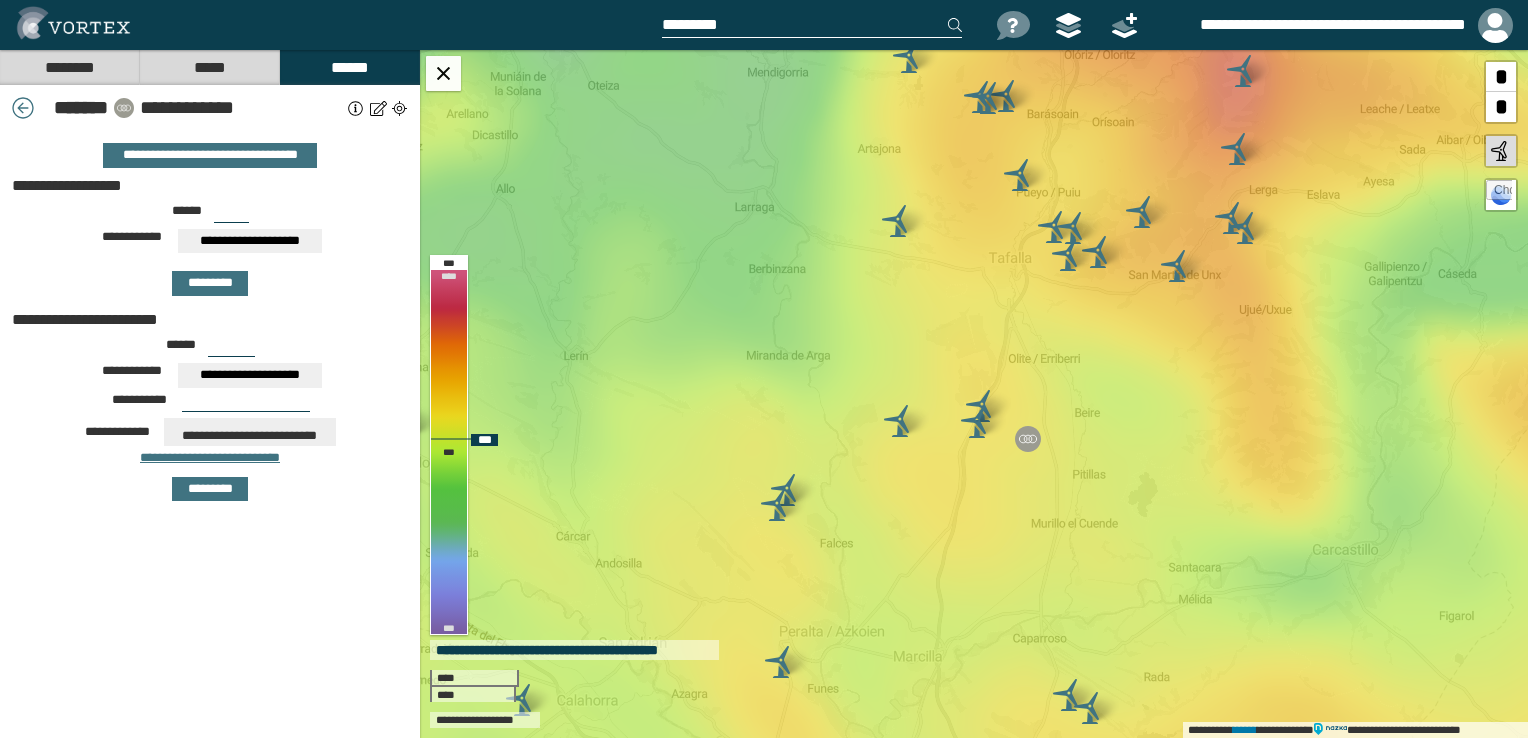 drag, startPoint x: 1212, startPoint y: 454, endPoint x: 1125, endPoint y: 463, distance: 87.46428 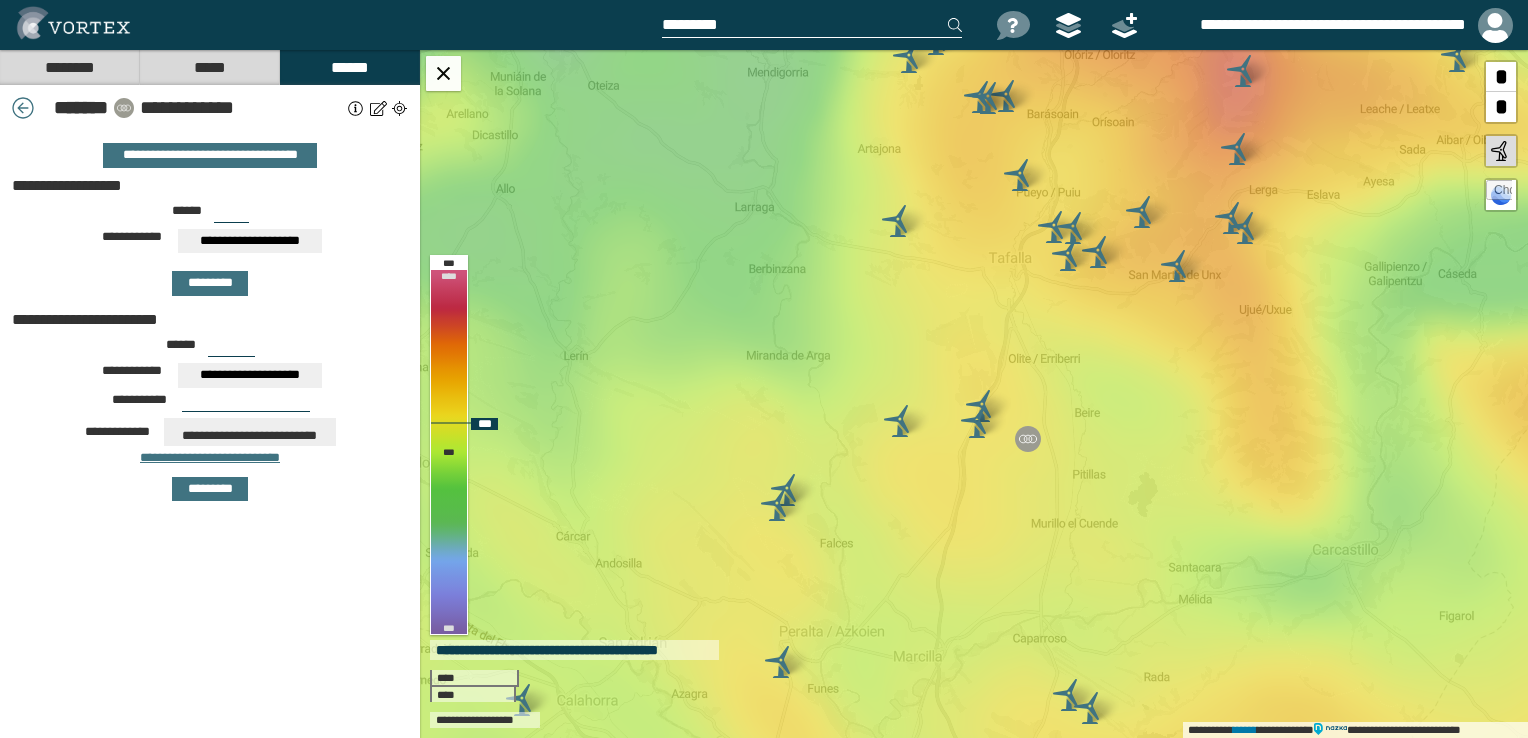 click on "**********" at bounding box center [974, 394] 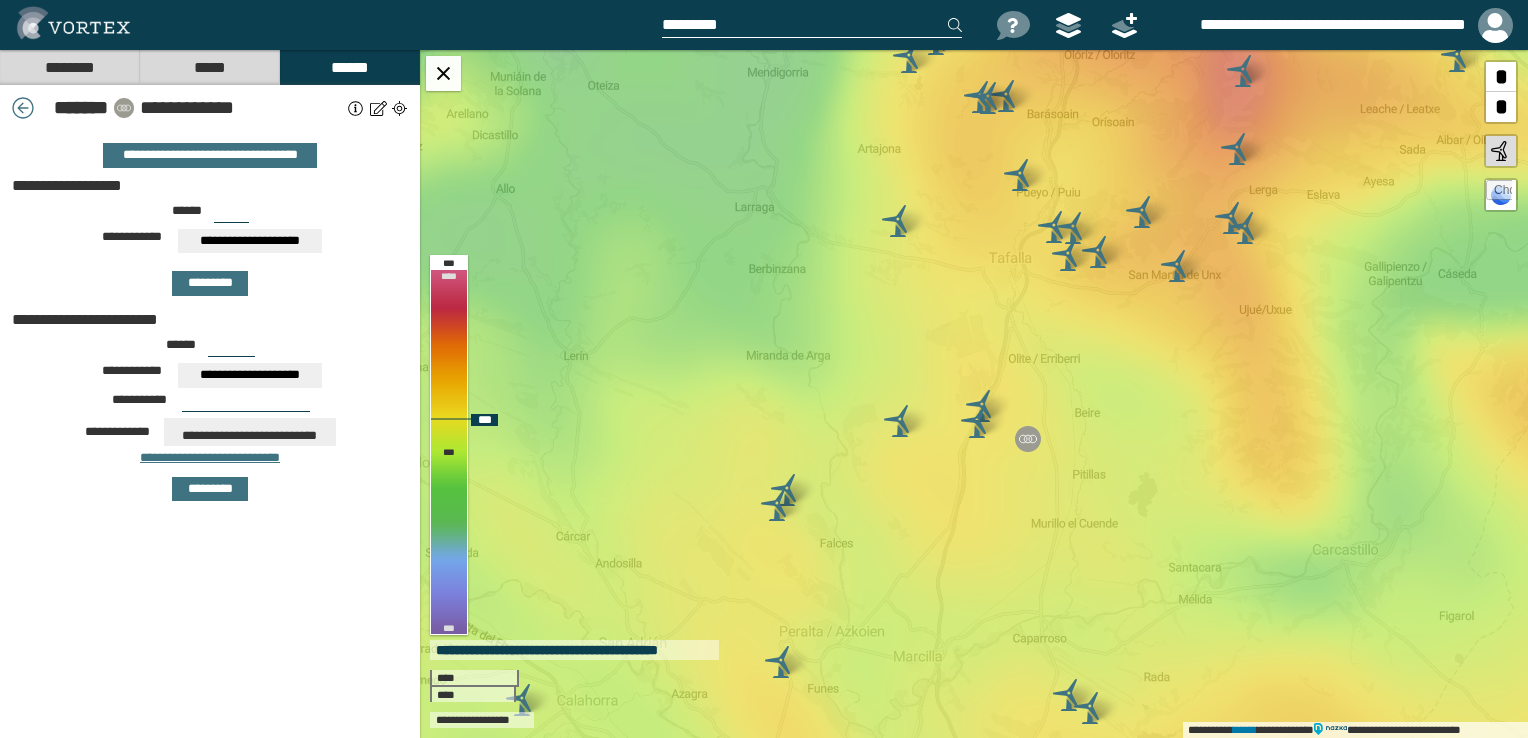 click on "**********" at bounding box center (974, 394) 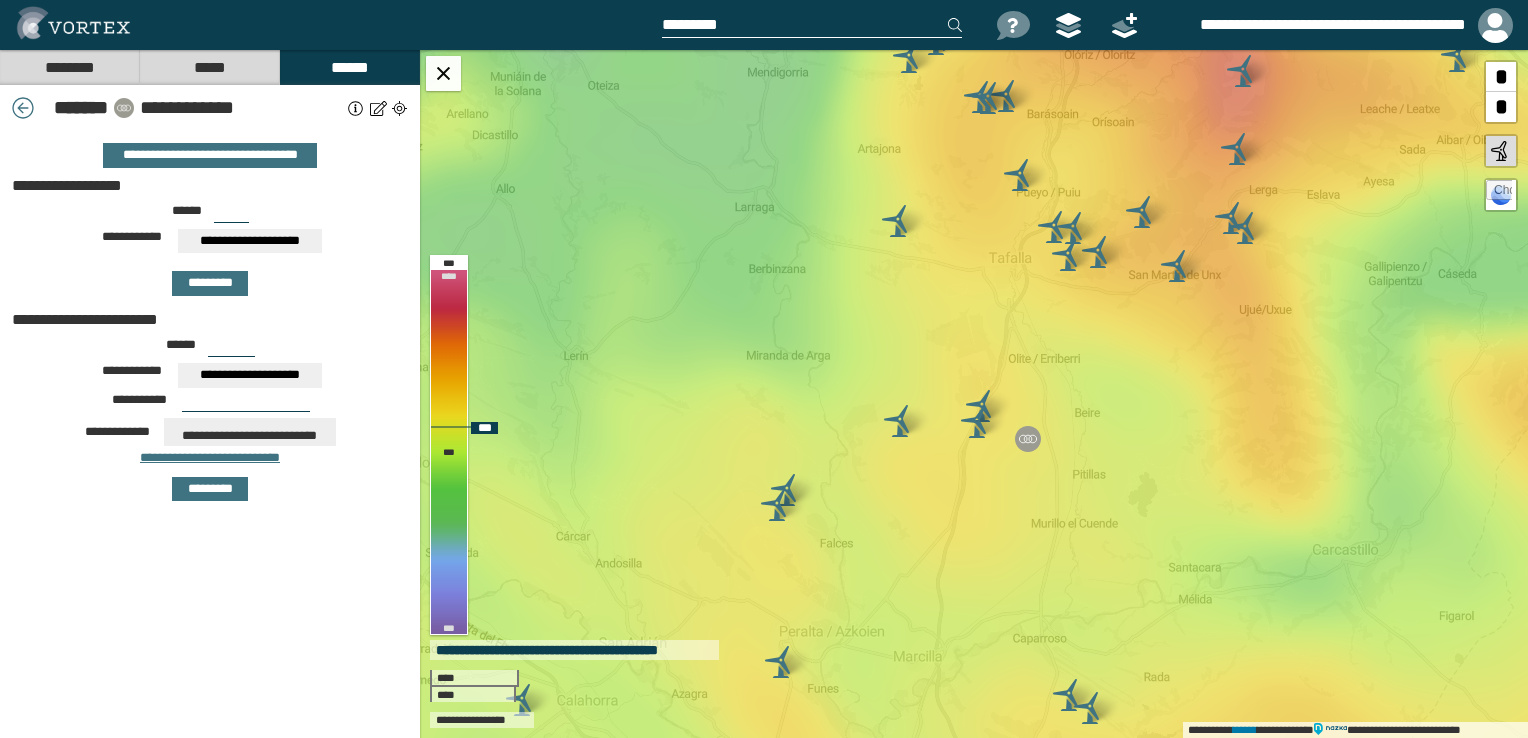 click on "**********" at bounding box center (974, 394) 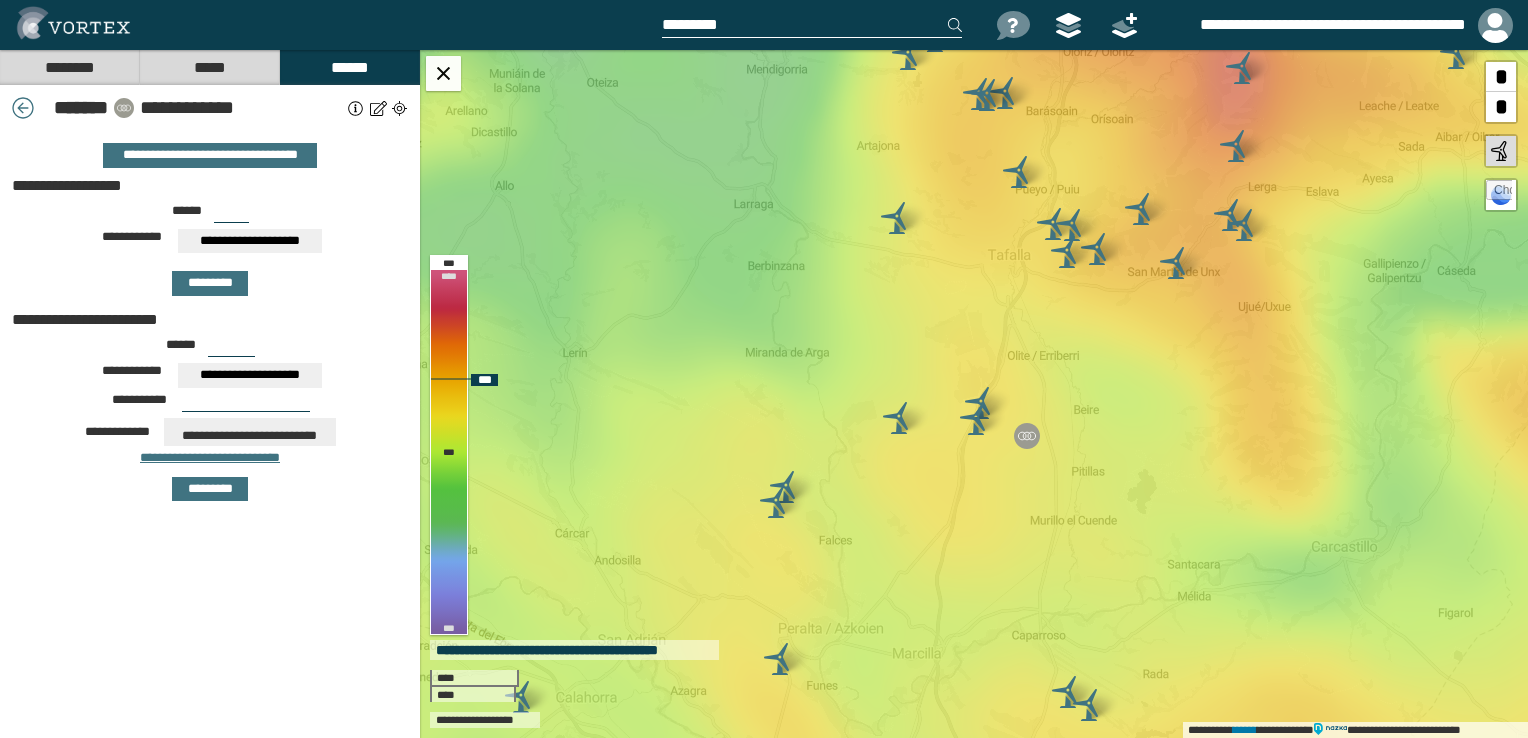 click on "**********" at bounding box center (974, 394) 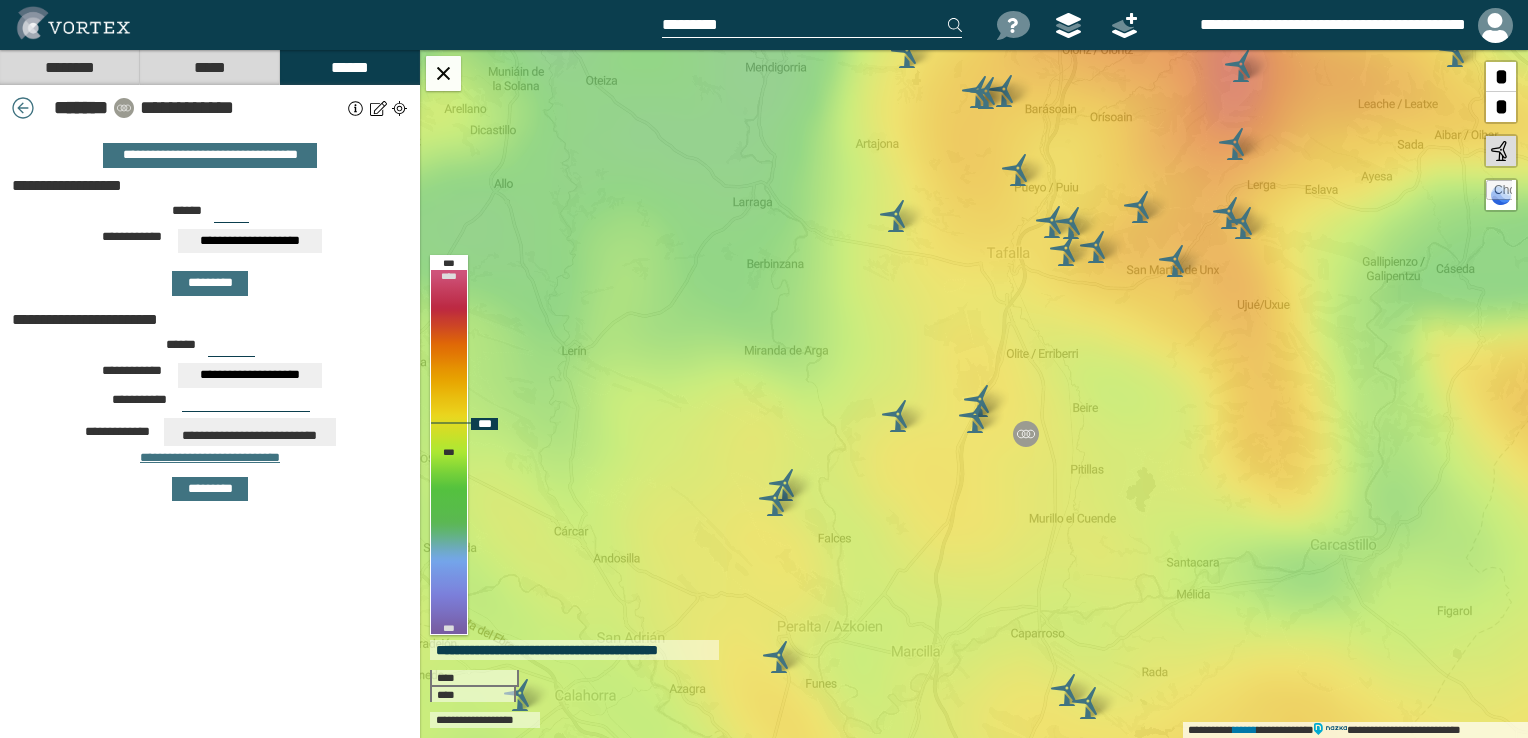 click on "**********" at bounding box center [974, 394] 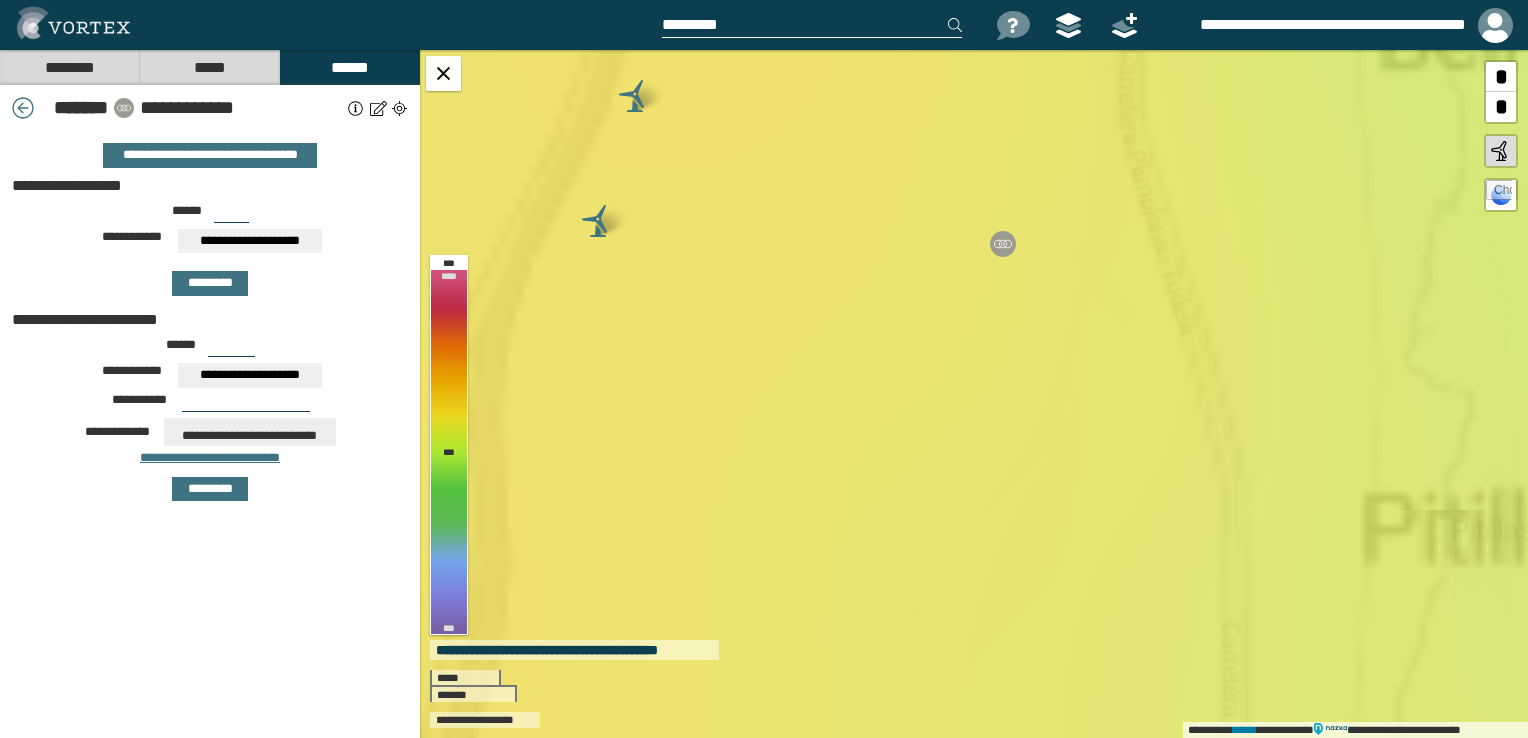 click on "**********" at bounding box center [974, 394] 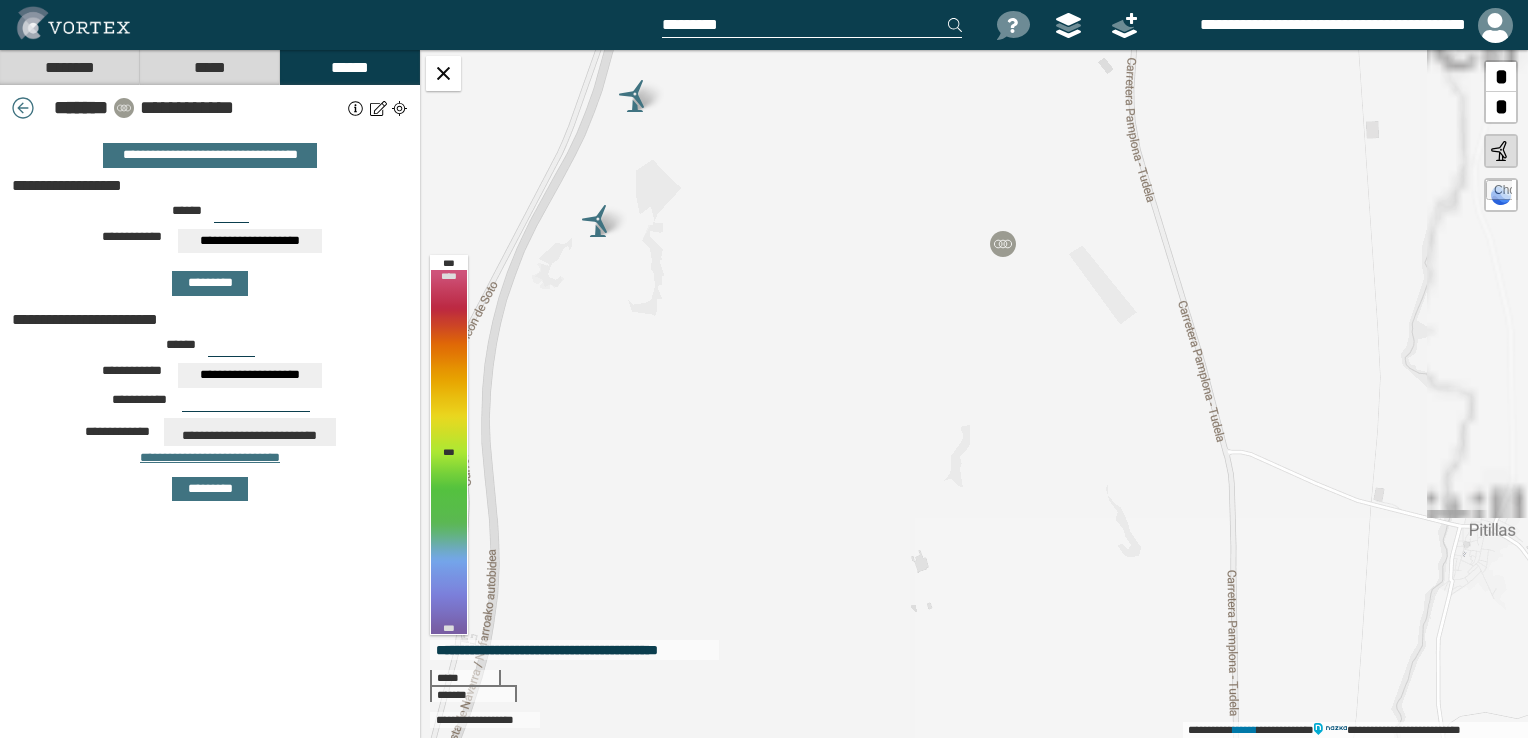 click on "**********" at bounding box center (974, 394) 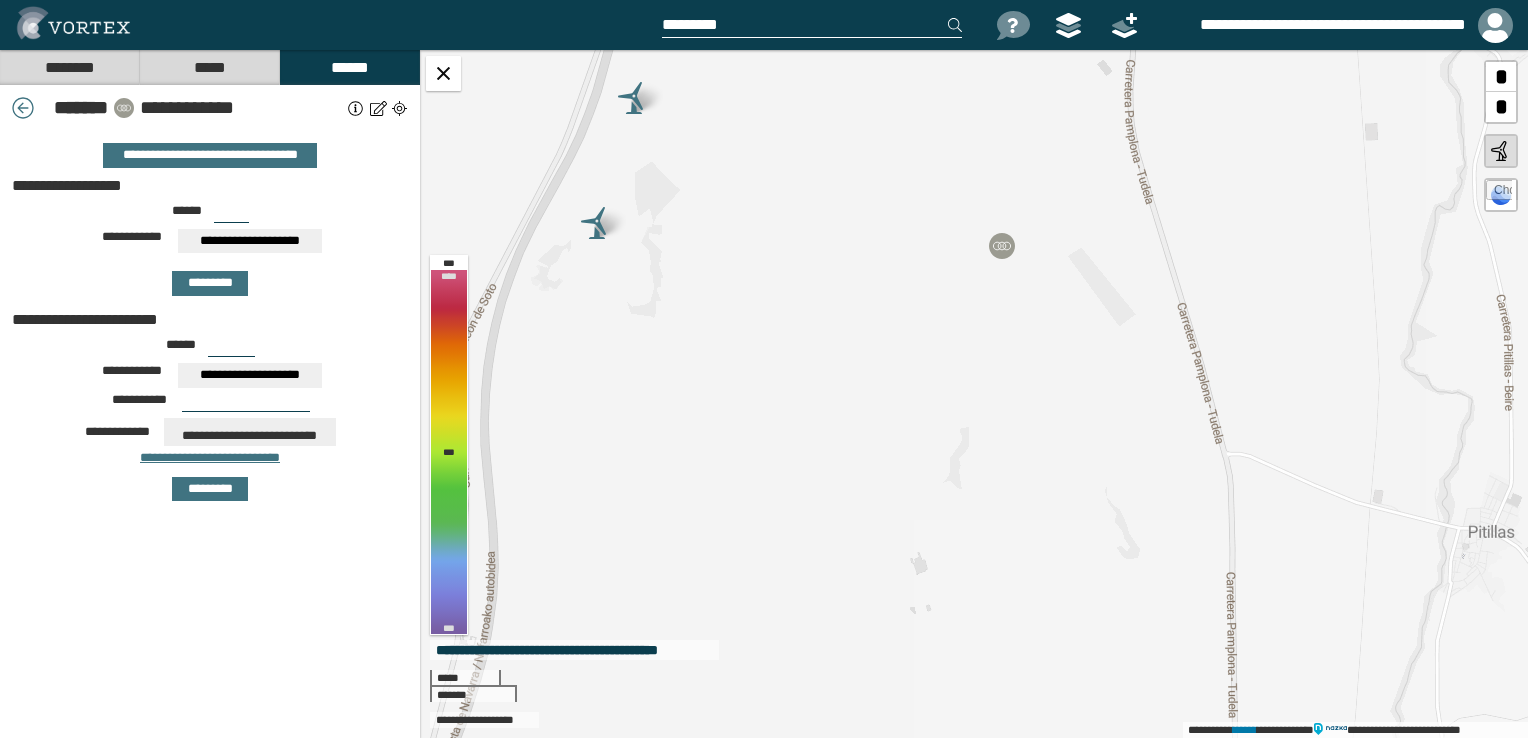 click on "********" at bounding box center [69, 67] 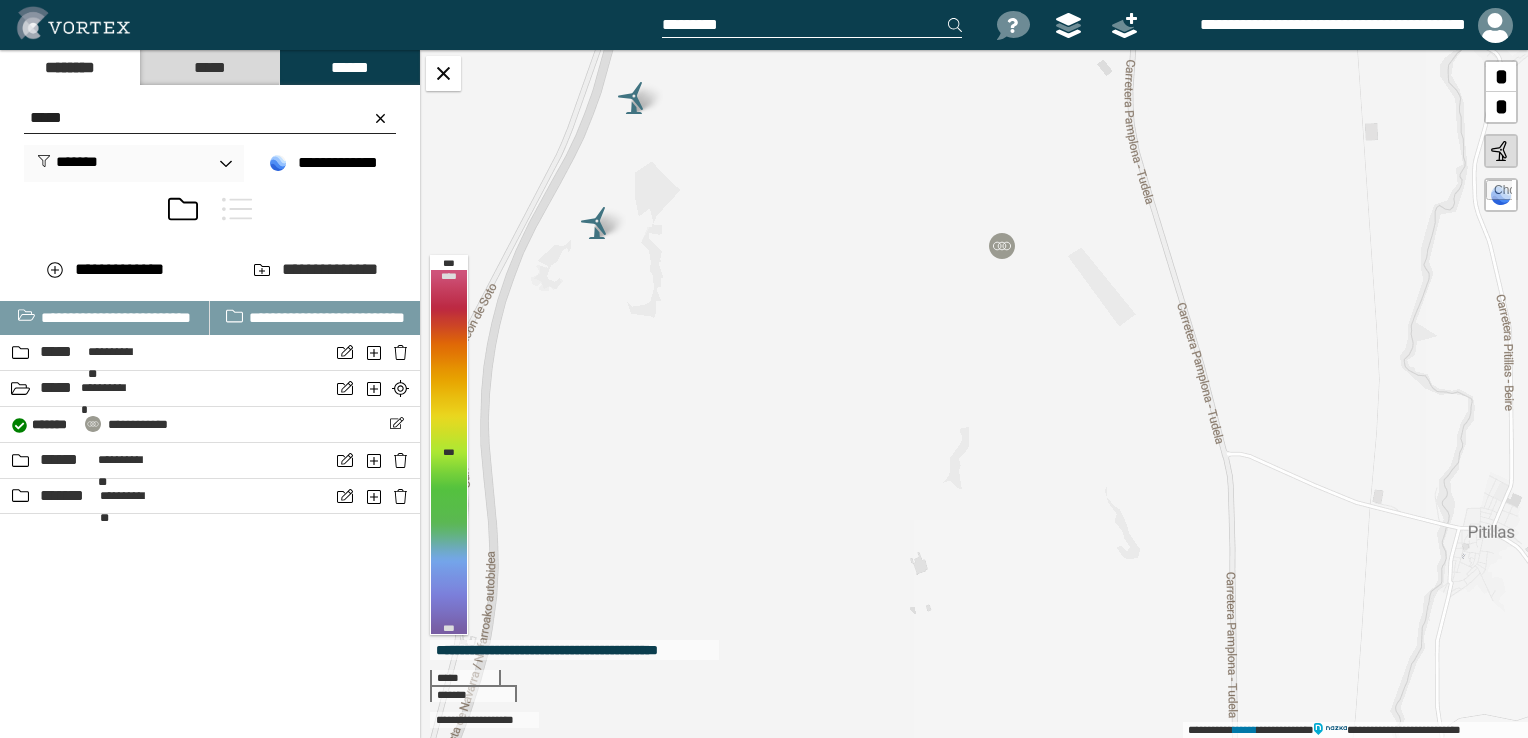 drag, startPoint x: 96, startPoint y: 119, endPoint x: 0, endPoint y: 117, distance: 96.02083 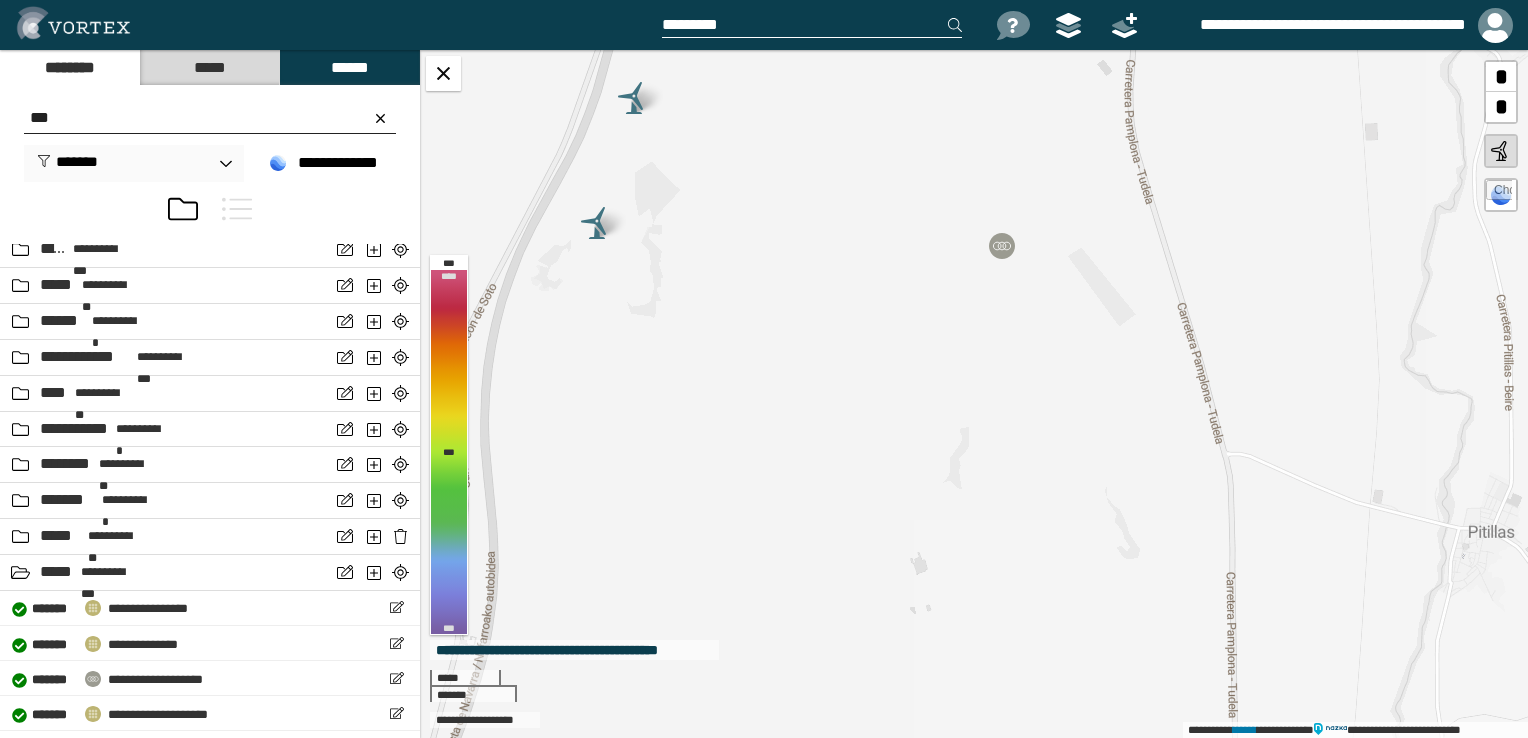scroll, scrollTop: 620, scrollLeft: 0, axis: vertical 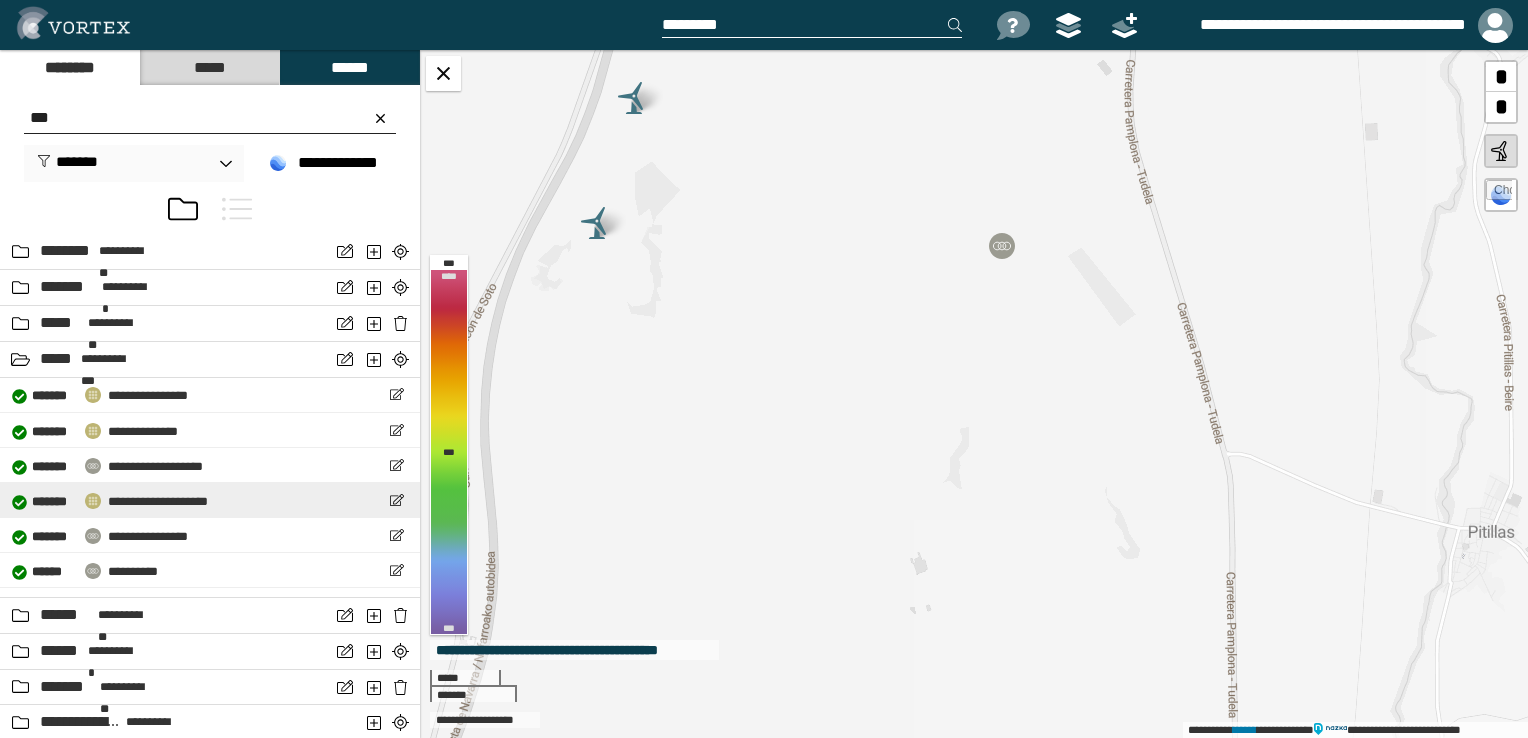 type on "***" 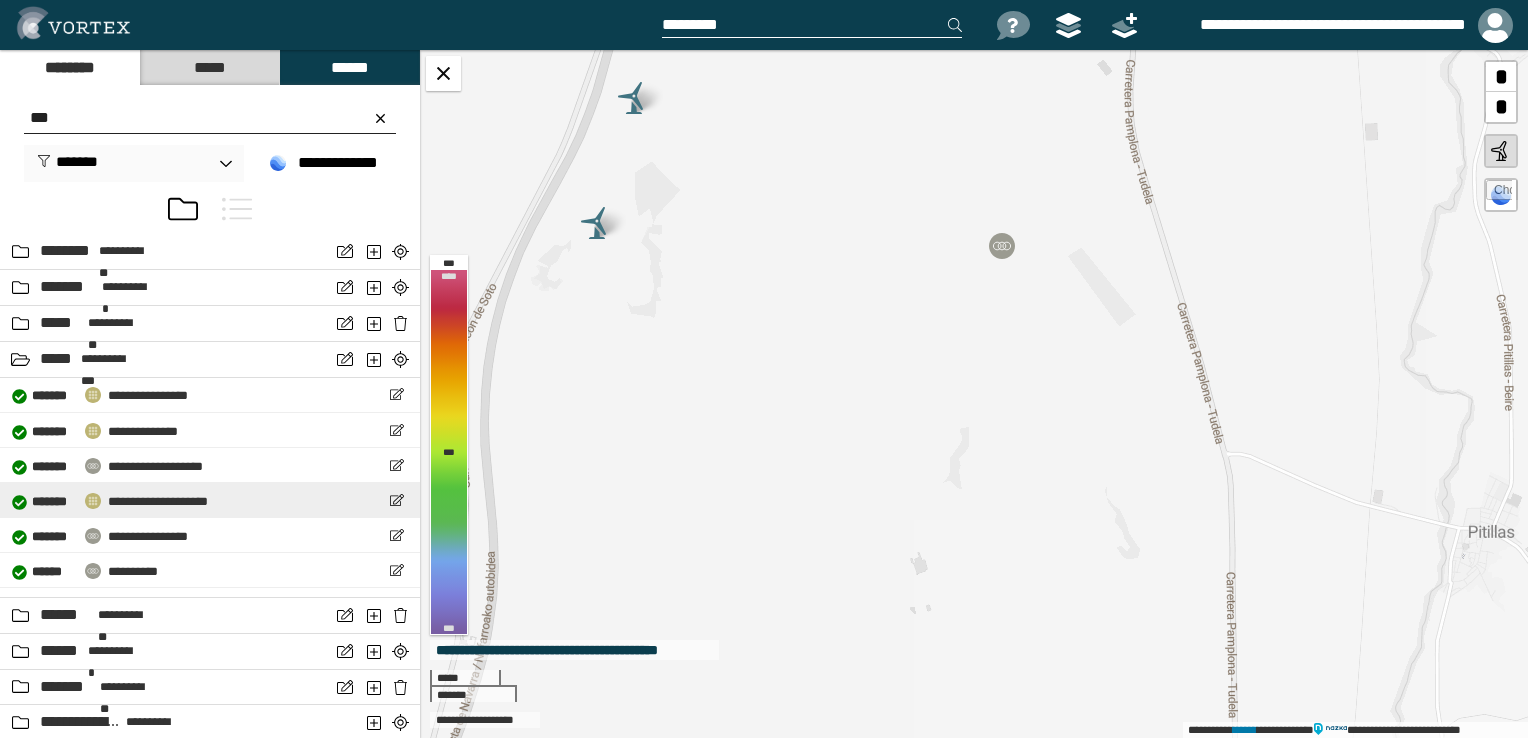 select on "**" 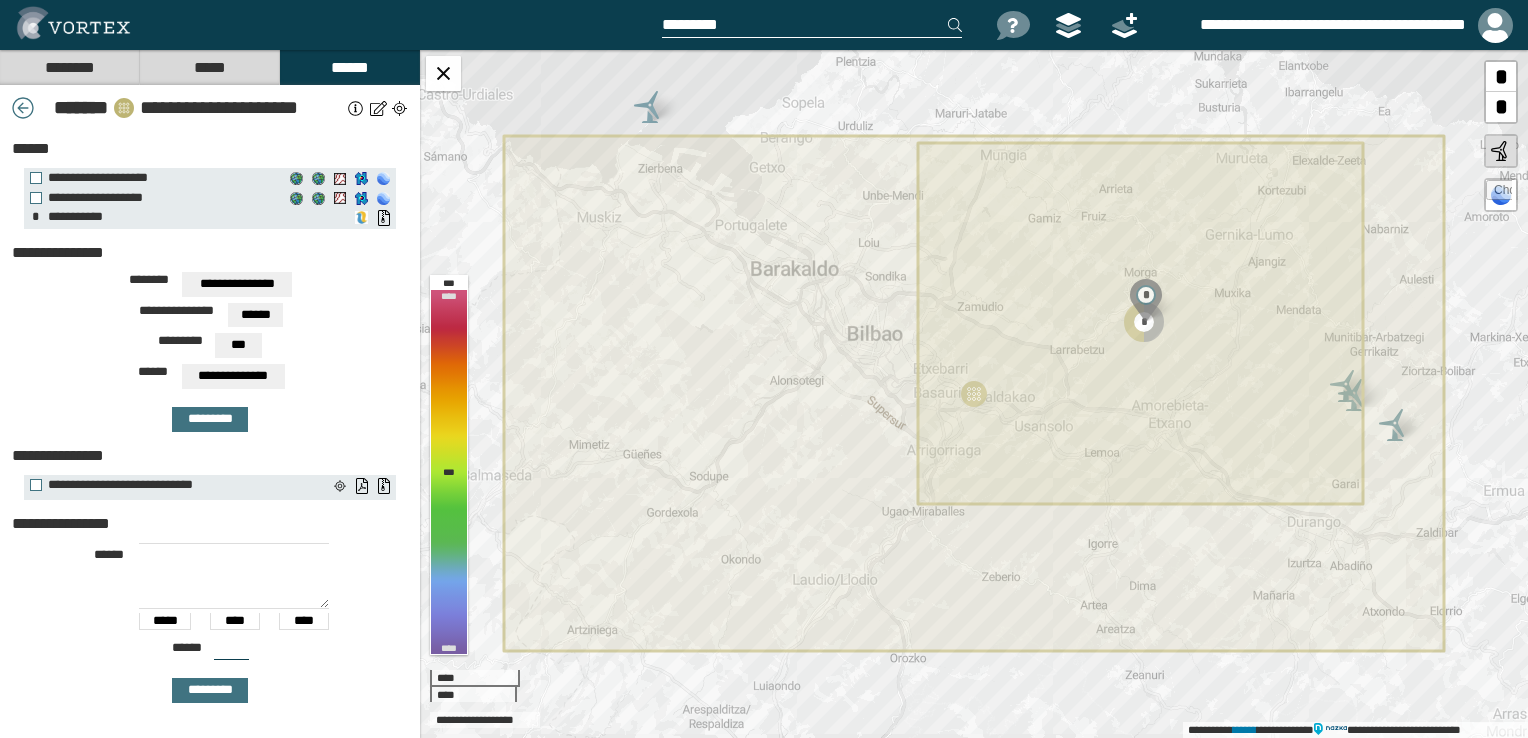 drag, startPoint x: 87, startPoint y: 70, endPoint x: 328, endPoint y: 176, distance: 263.28122 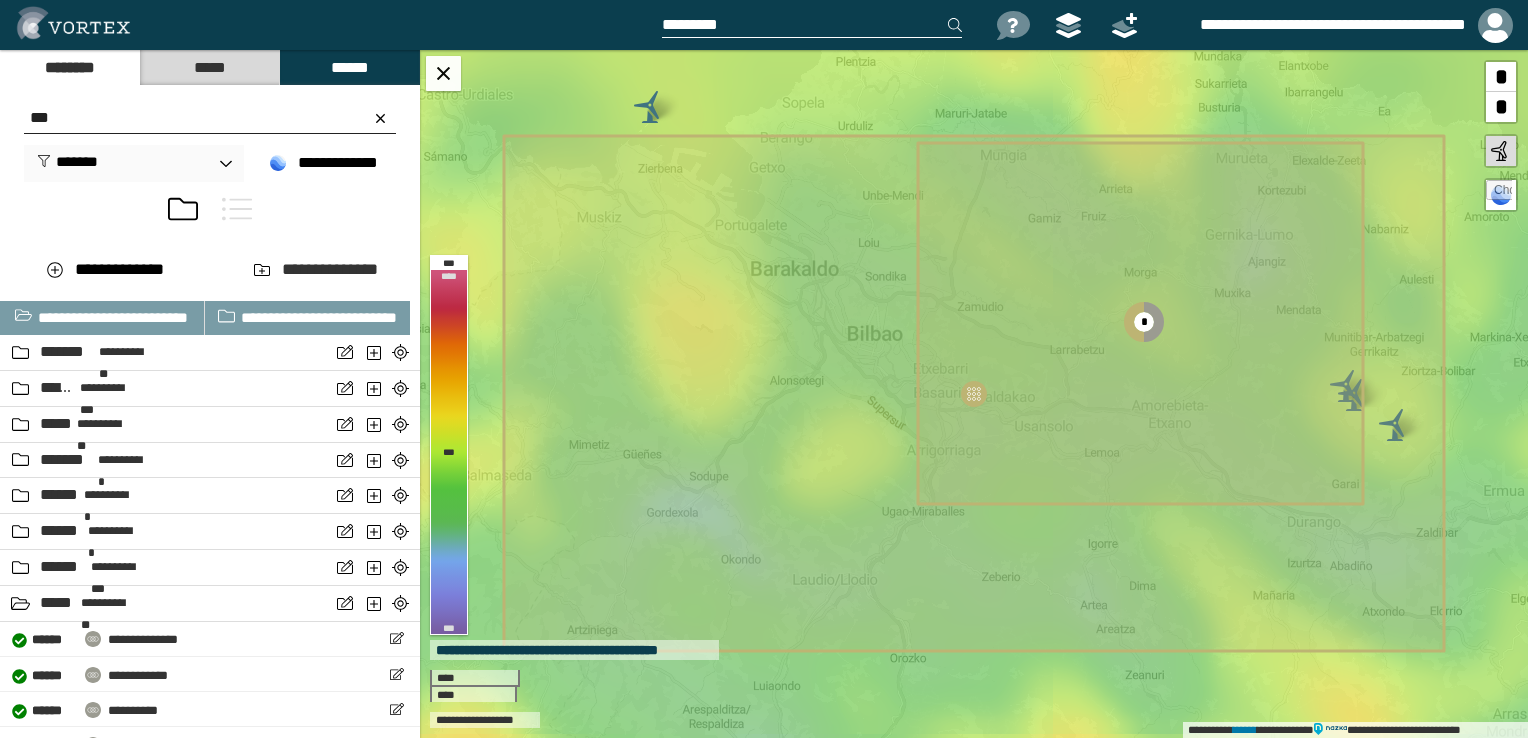 drag, startPoint x: 152, startPoint y: 128, endPoint x: -4, endPoint y: 124, distance: 156.05127 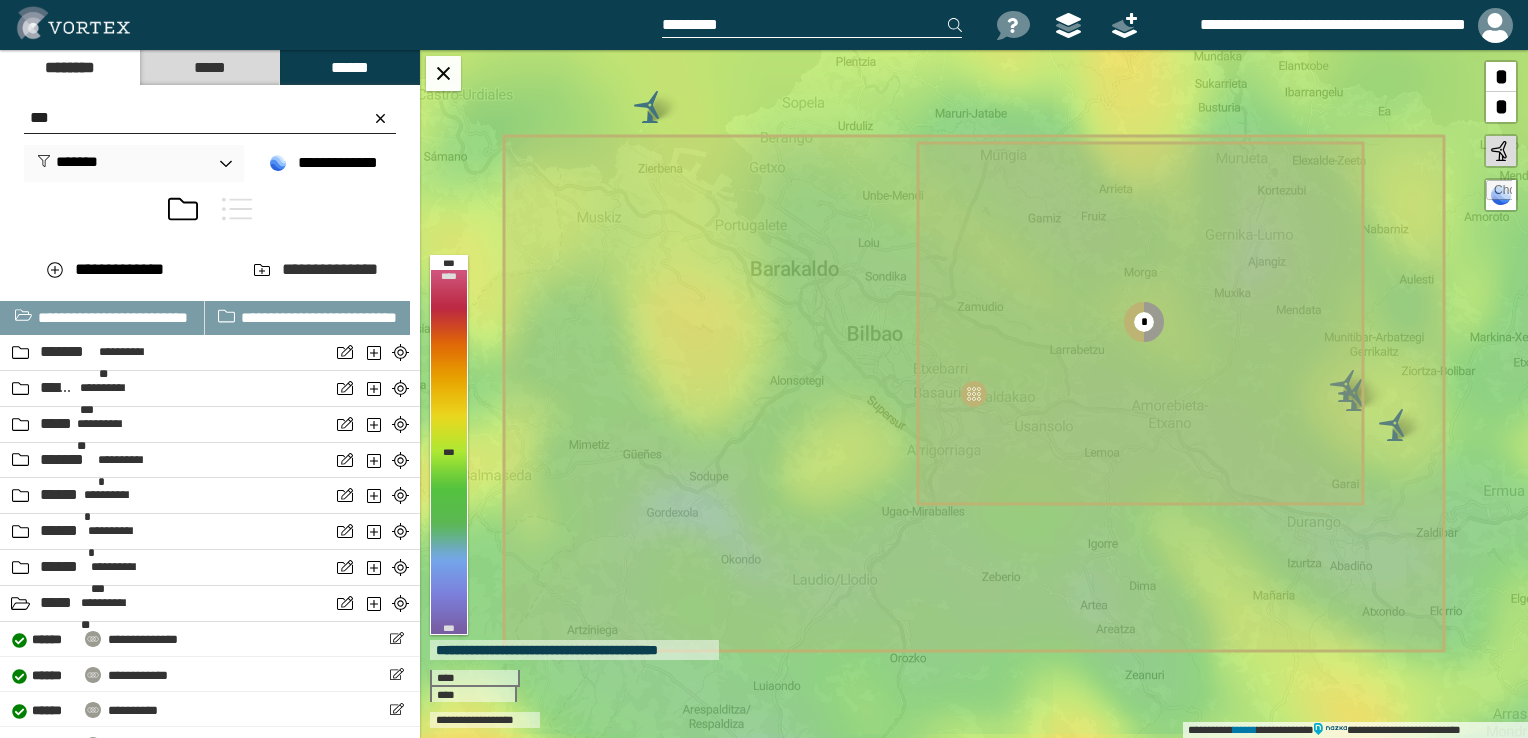 click on "[FIRST] [LAST] [STREET] [CITY], [STATE] [ZIP]" at bounding box center [764, 369] 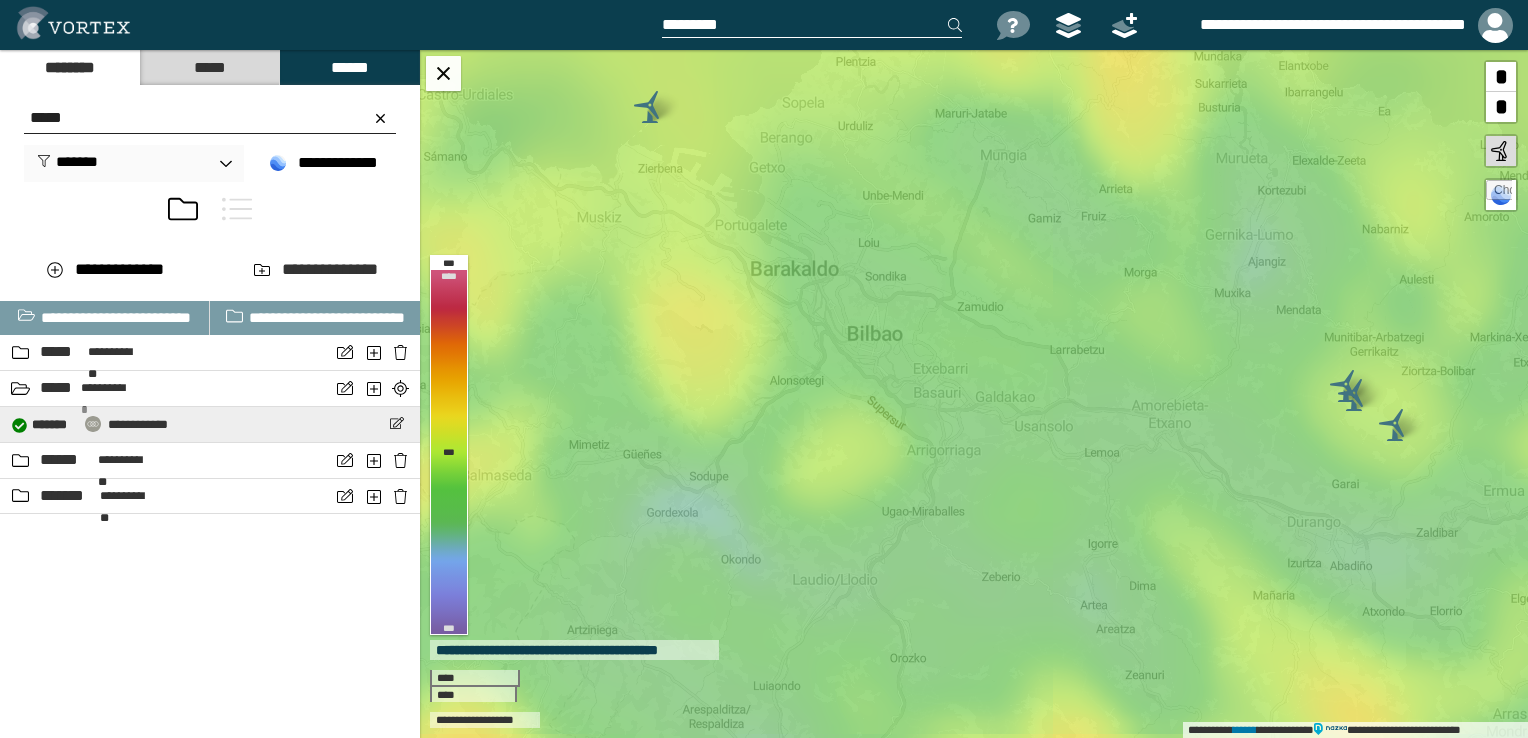 type on "*****" 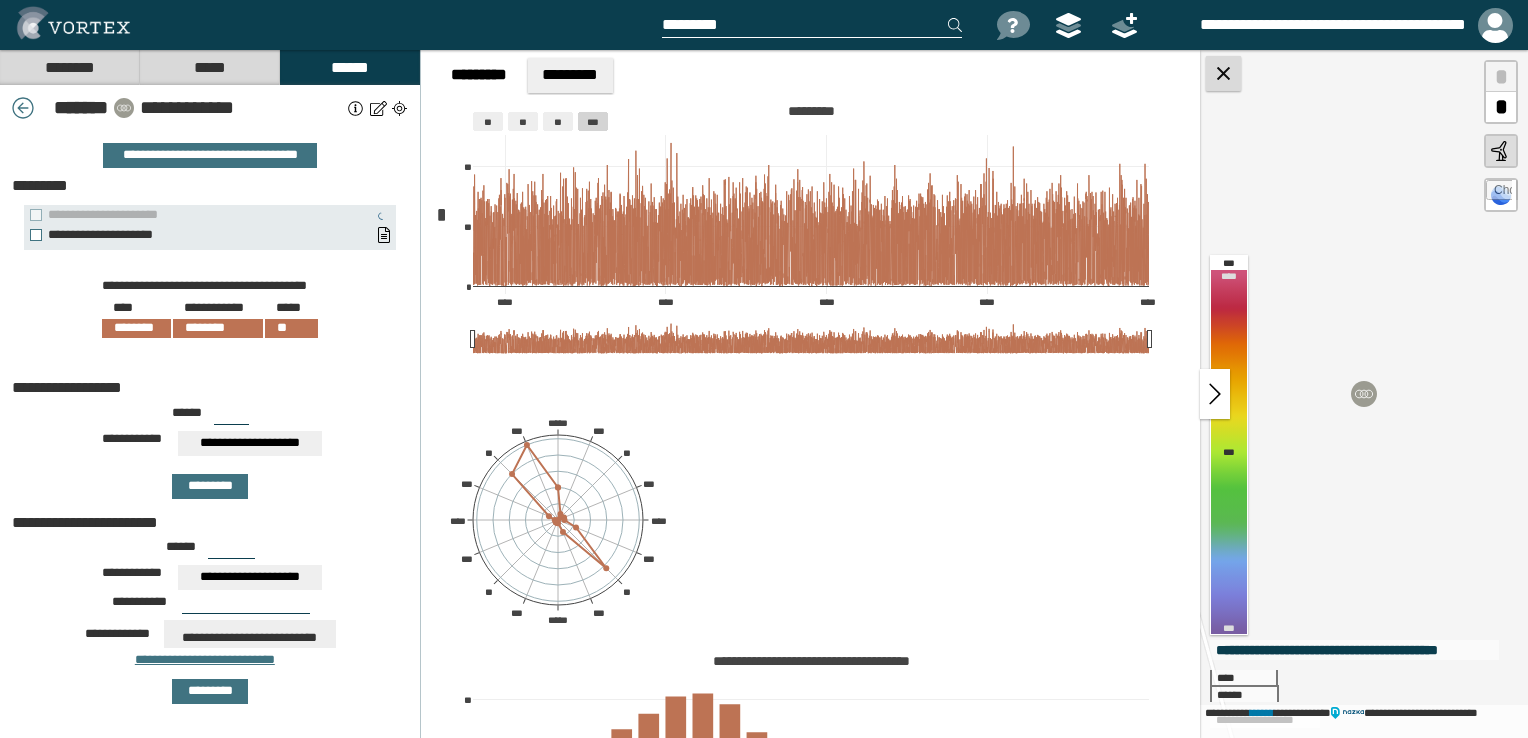 click at bounding box center [1223, 73] 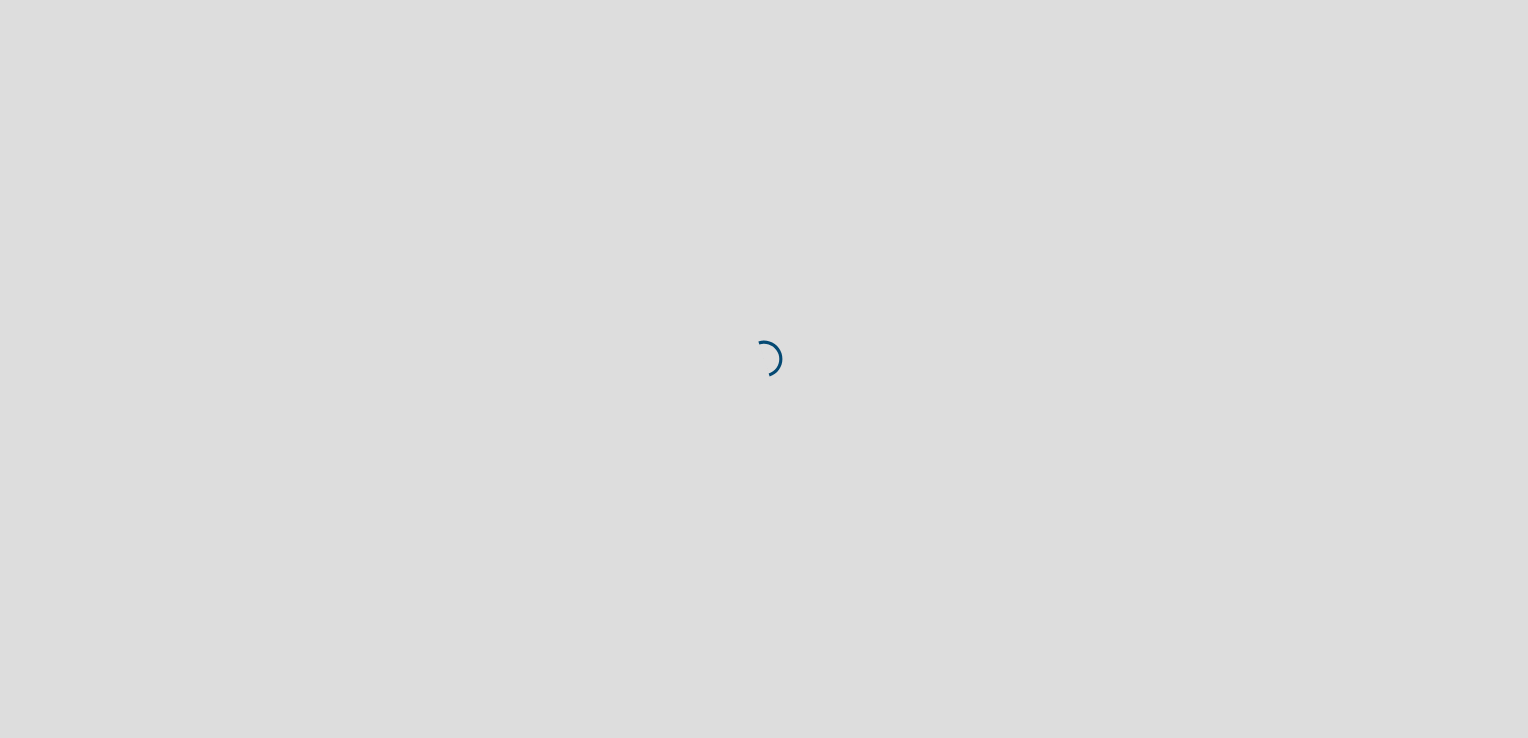scroll, scrollTop: 0, scrollLeft: 0, axis: both 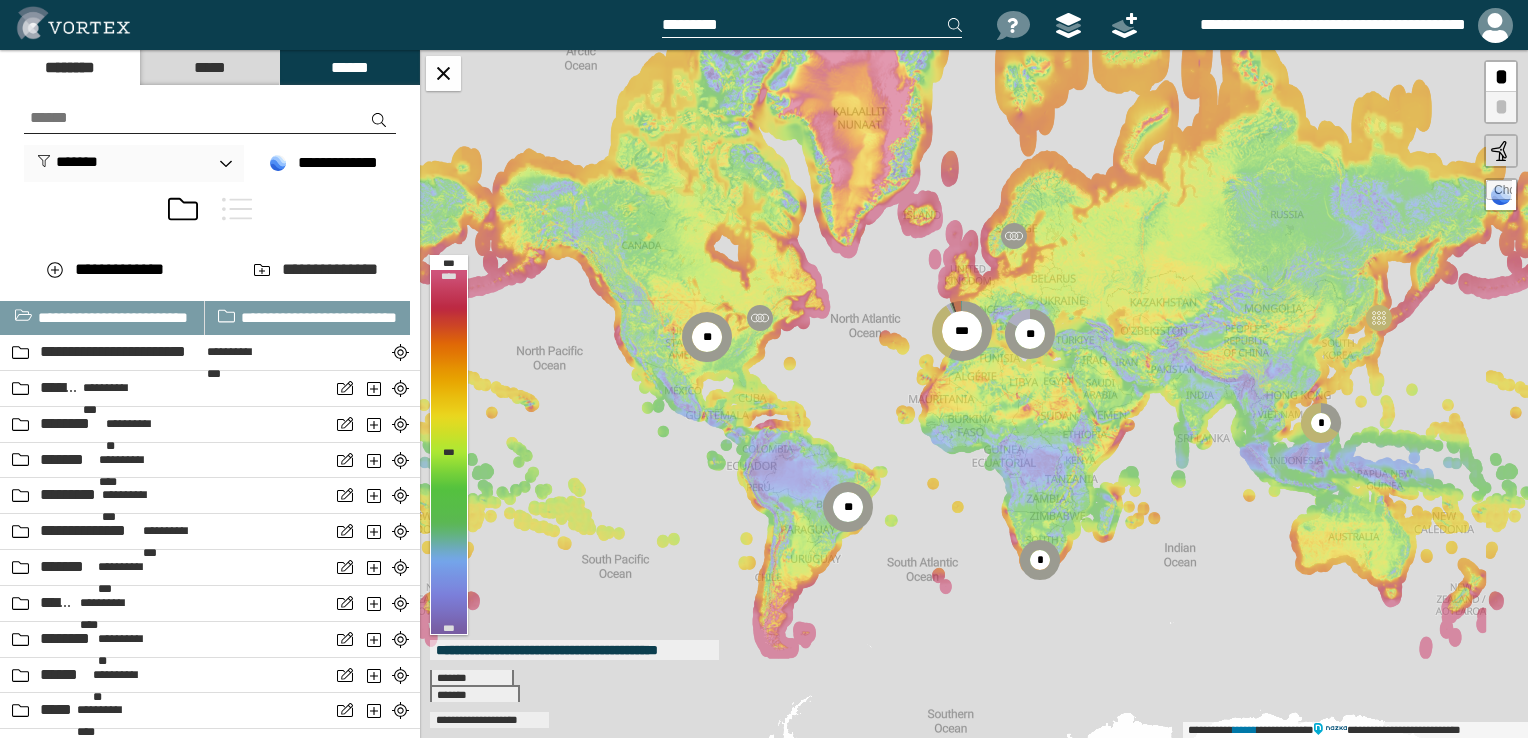 click at bounding box center (210, 118) 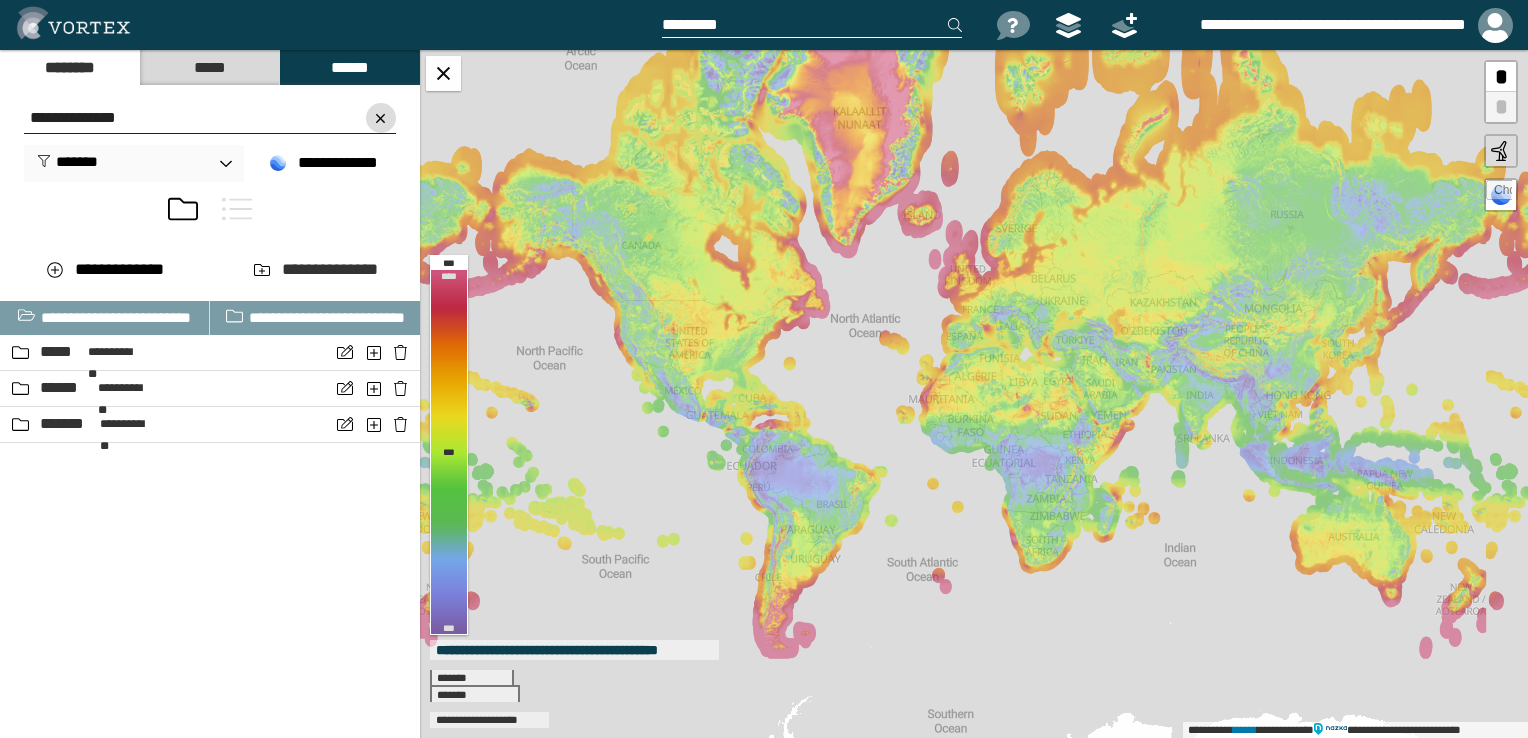 type on "**********" 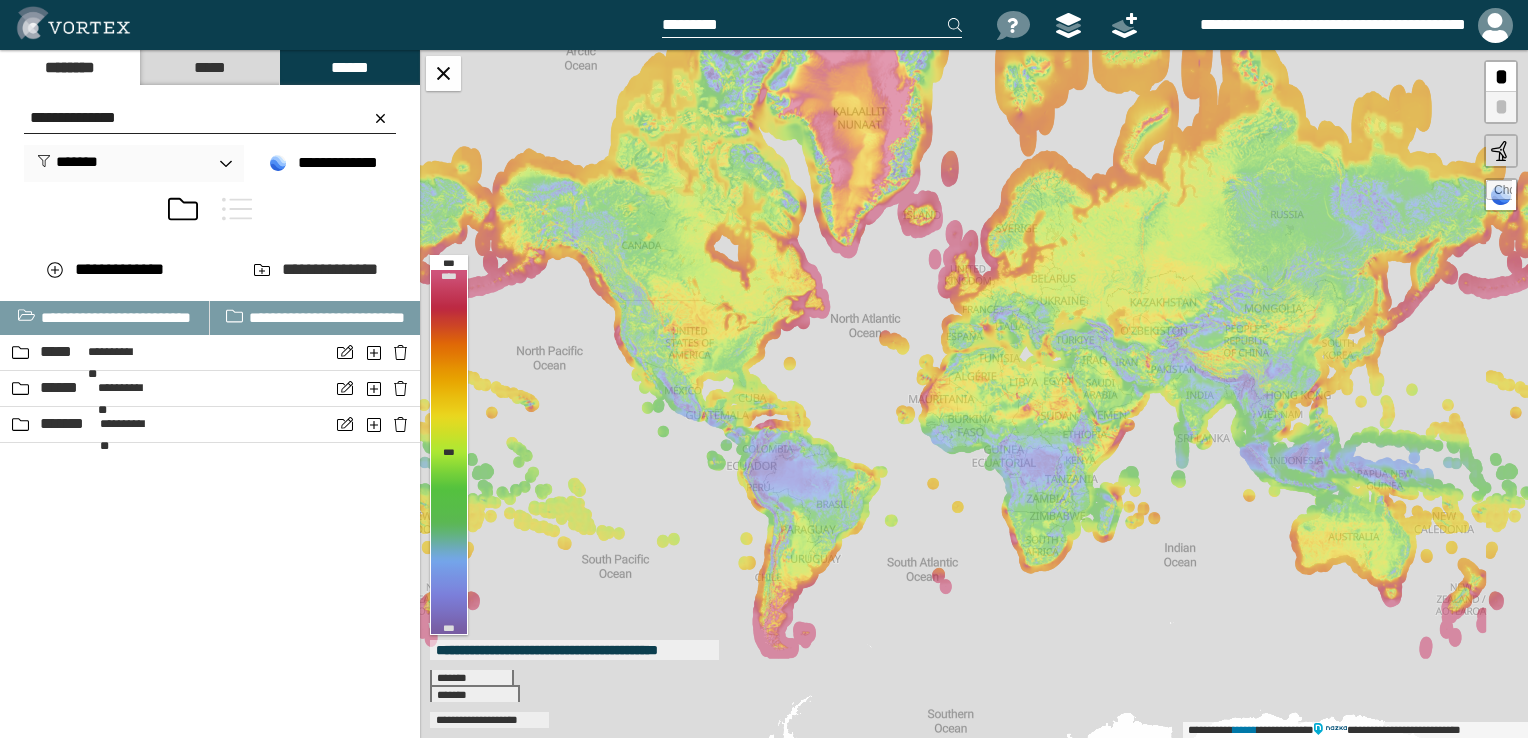 drag, startPoint x: 382, startPoint y: 118, endPoint x: 150, endPoint y: 237, distance: 260.73932 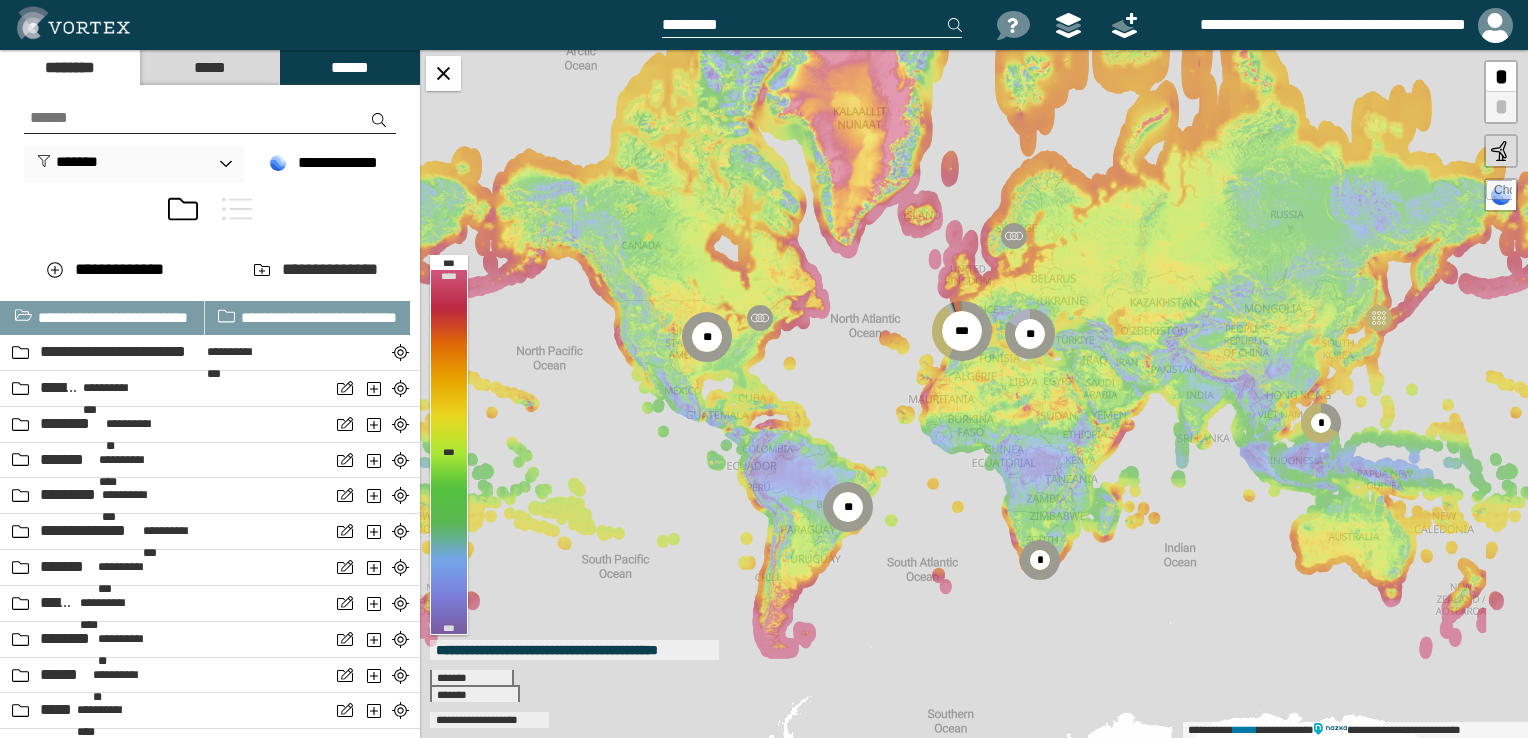 click at bounding box center [210, 118] 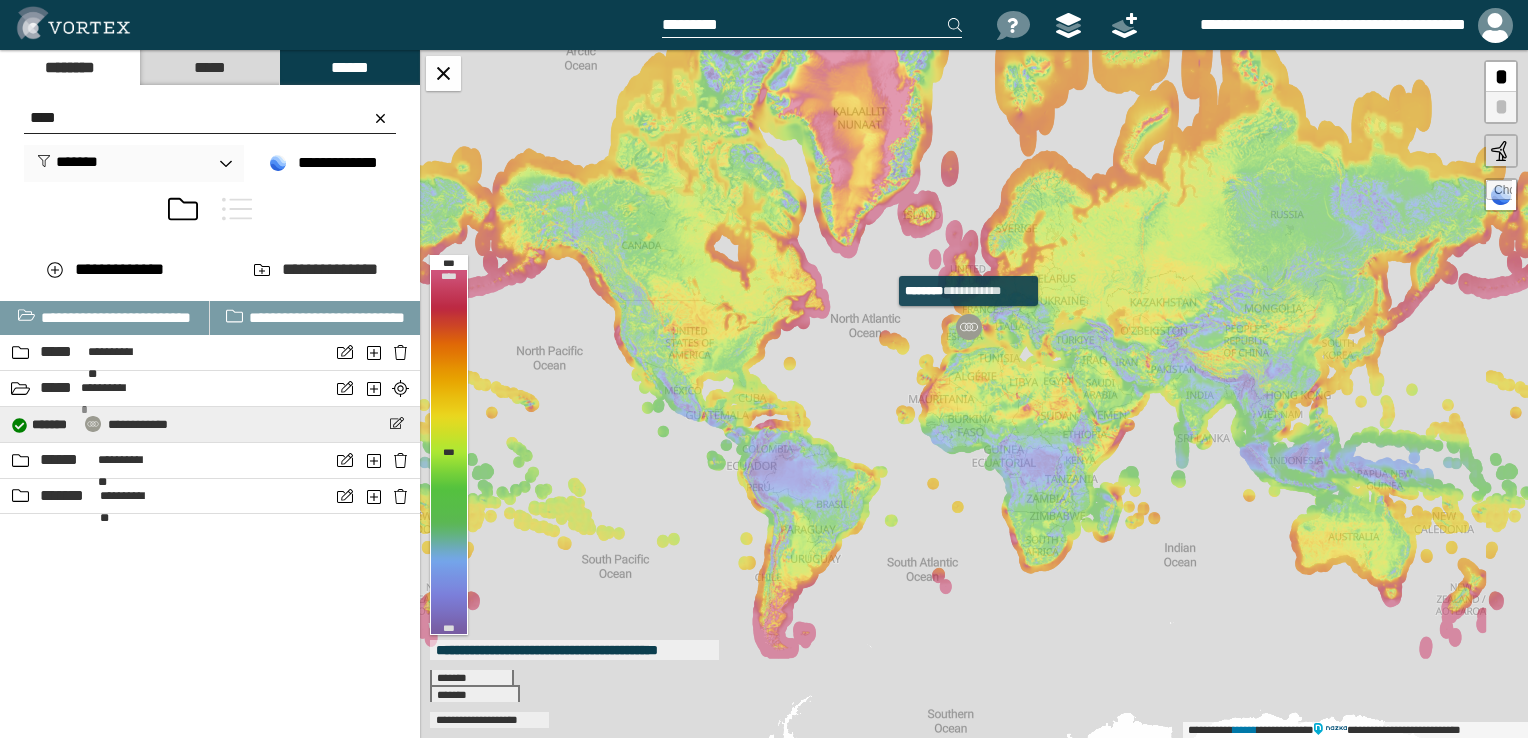 type on "****" 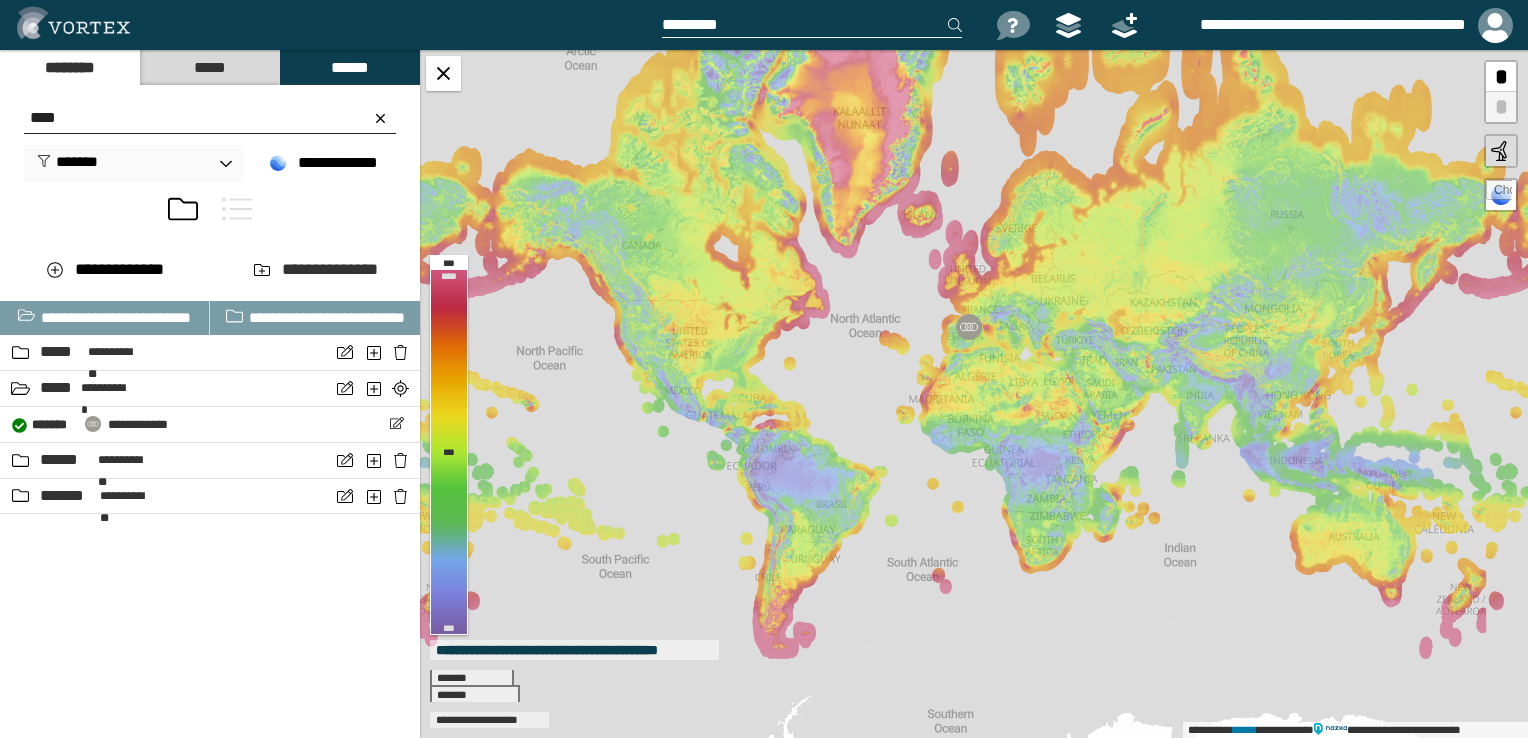 select on "**" 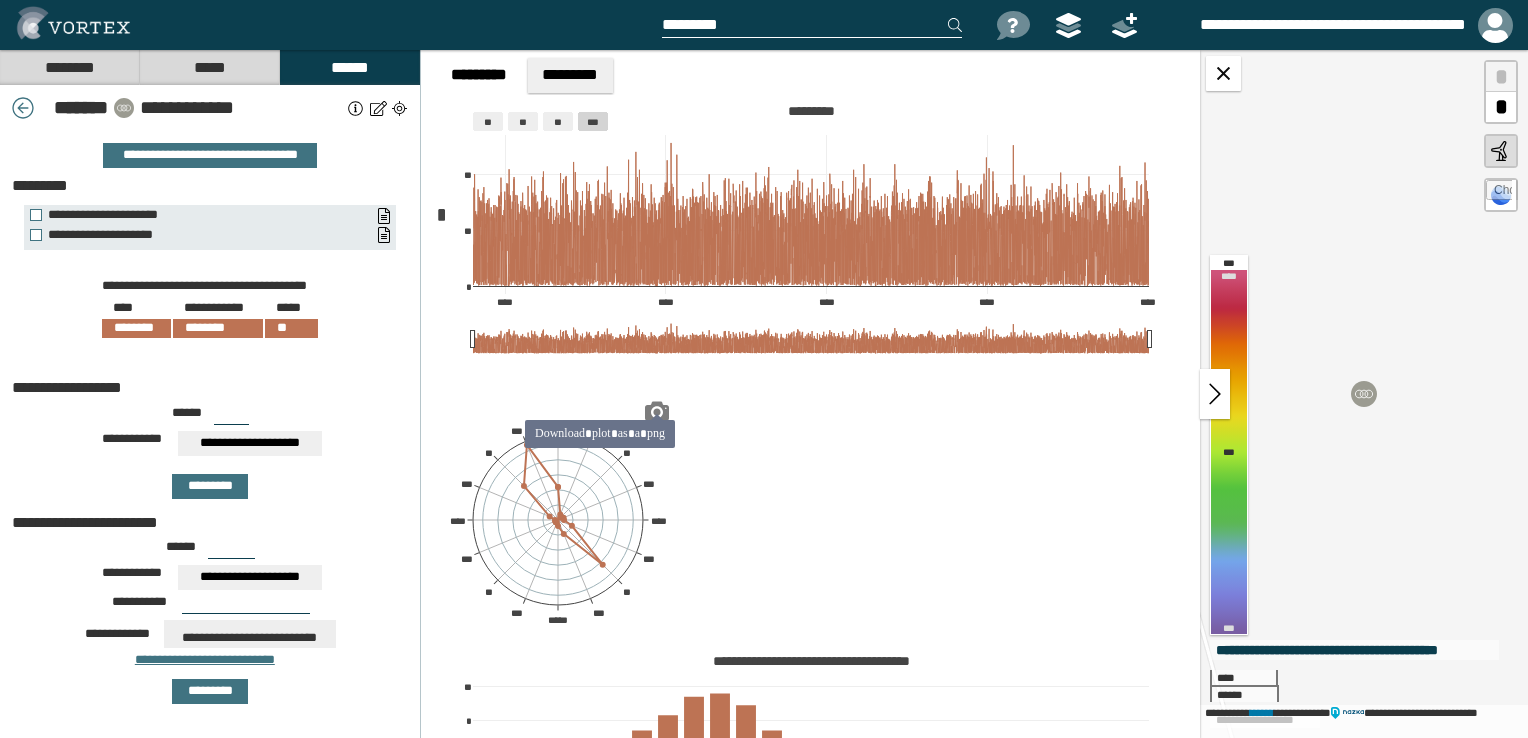 click 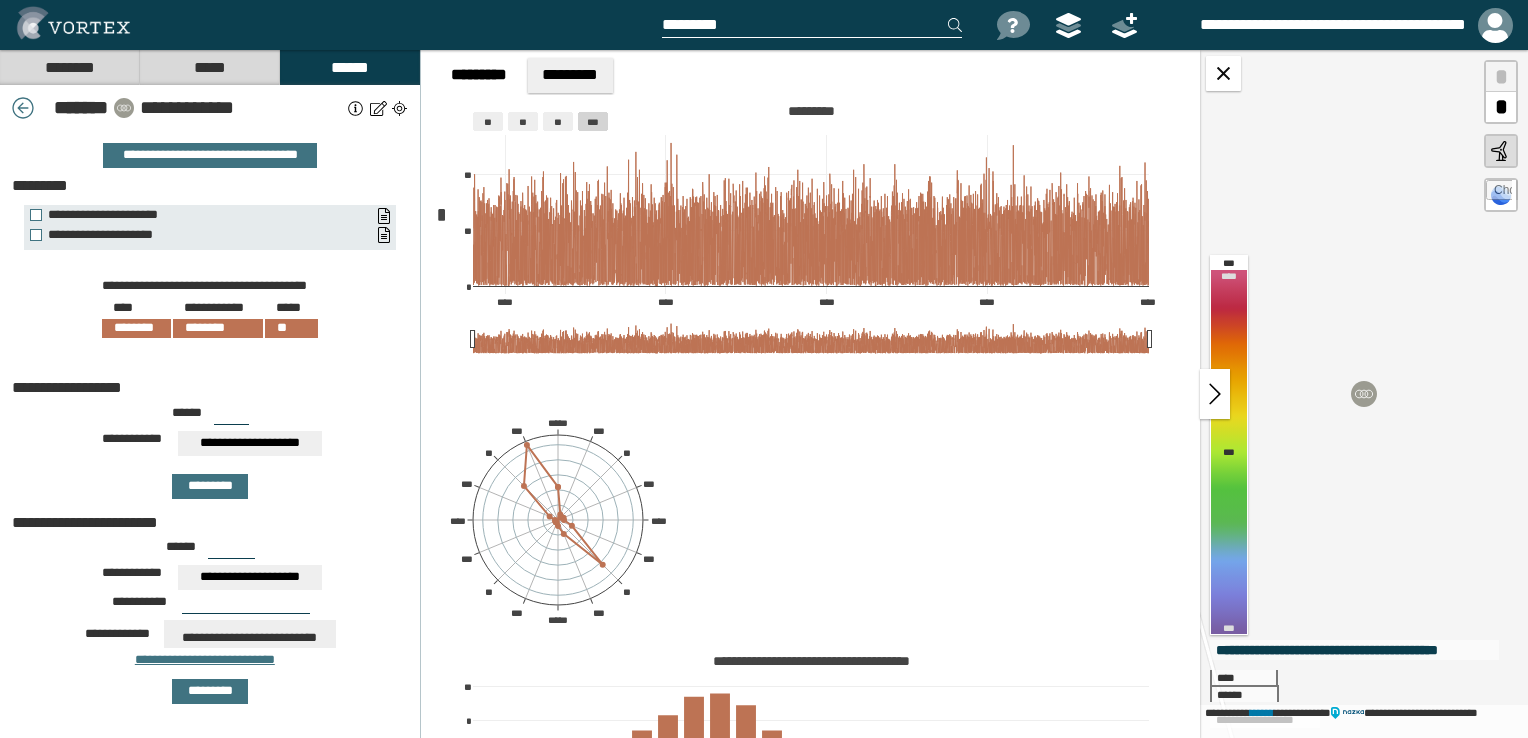 click on "**********" at bounding box center [811, 475] 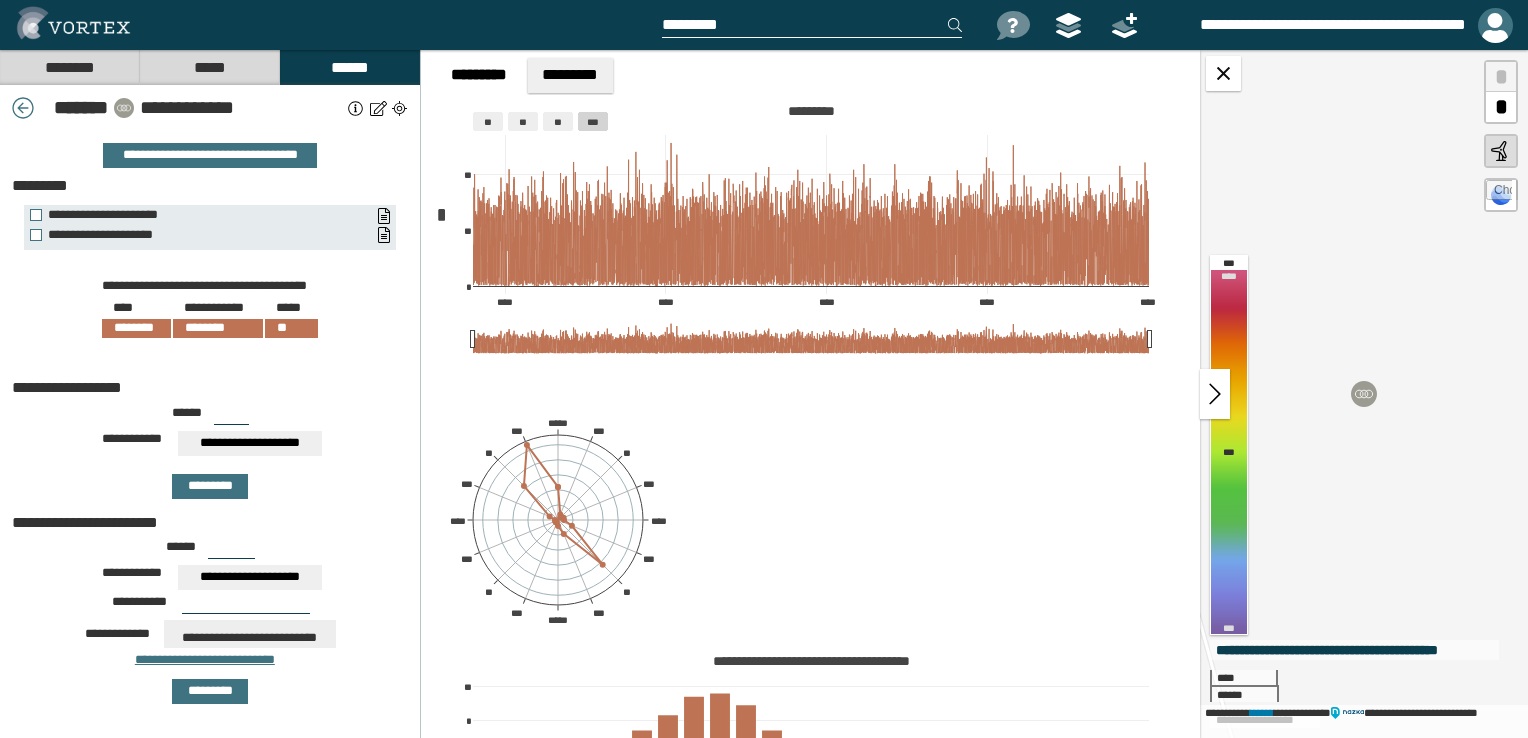 click at bounding box center [1495, 25] 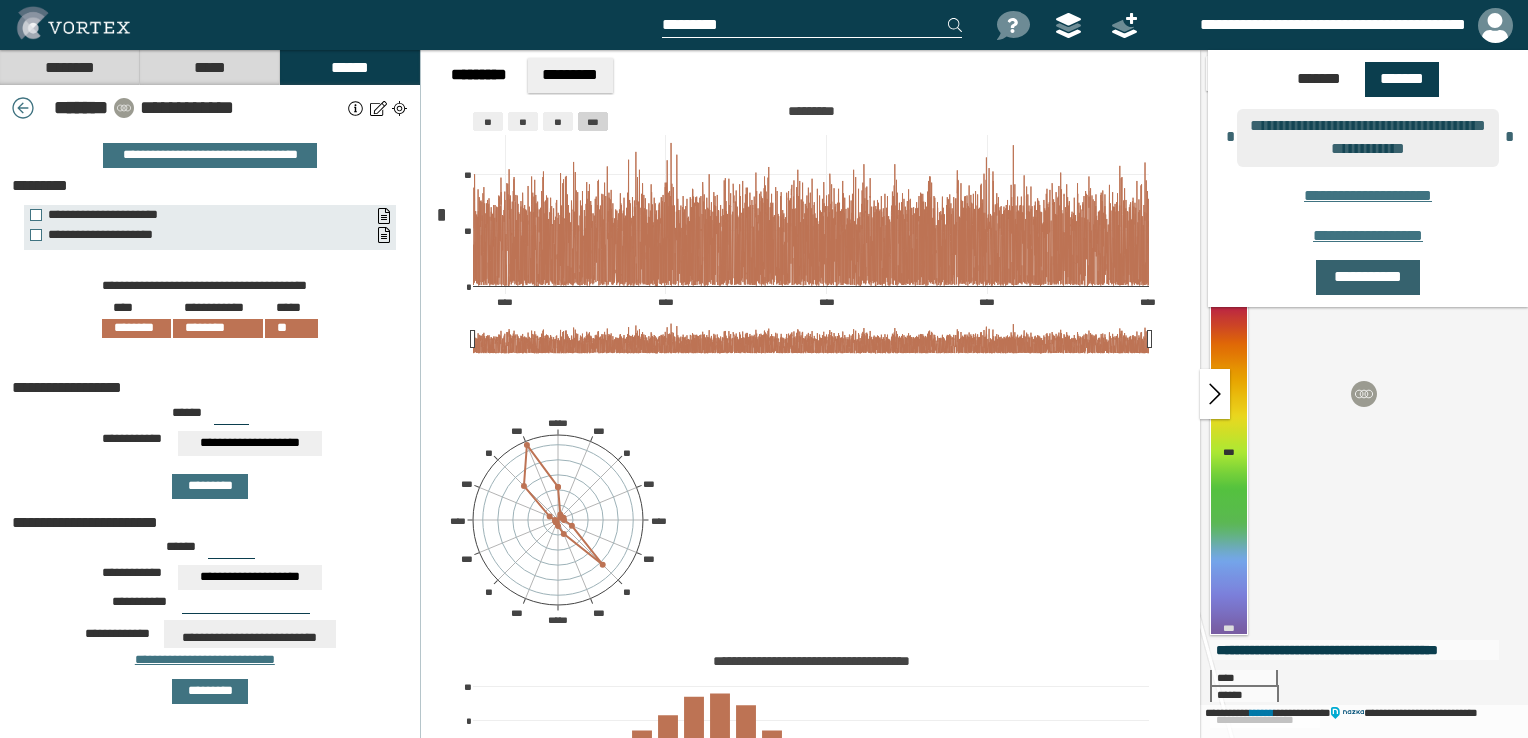 click on "**********" at bounding box center (1368, 277) 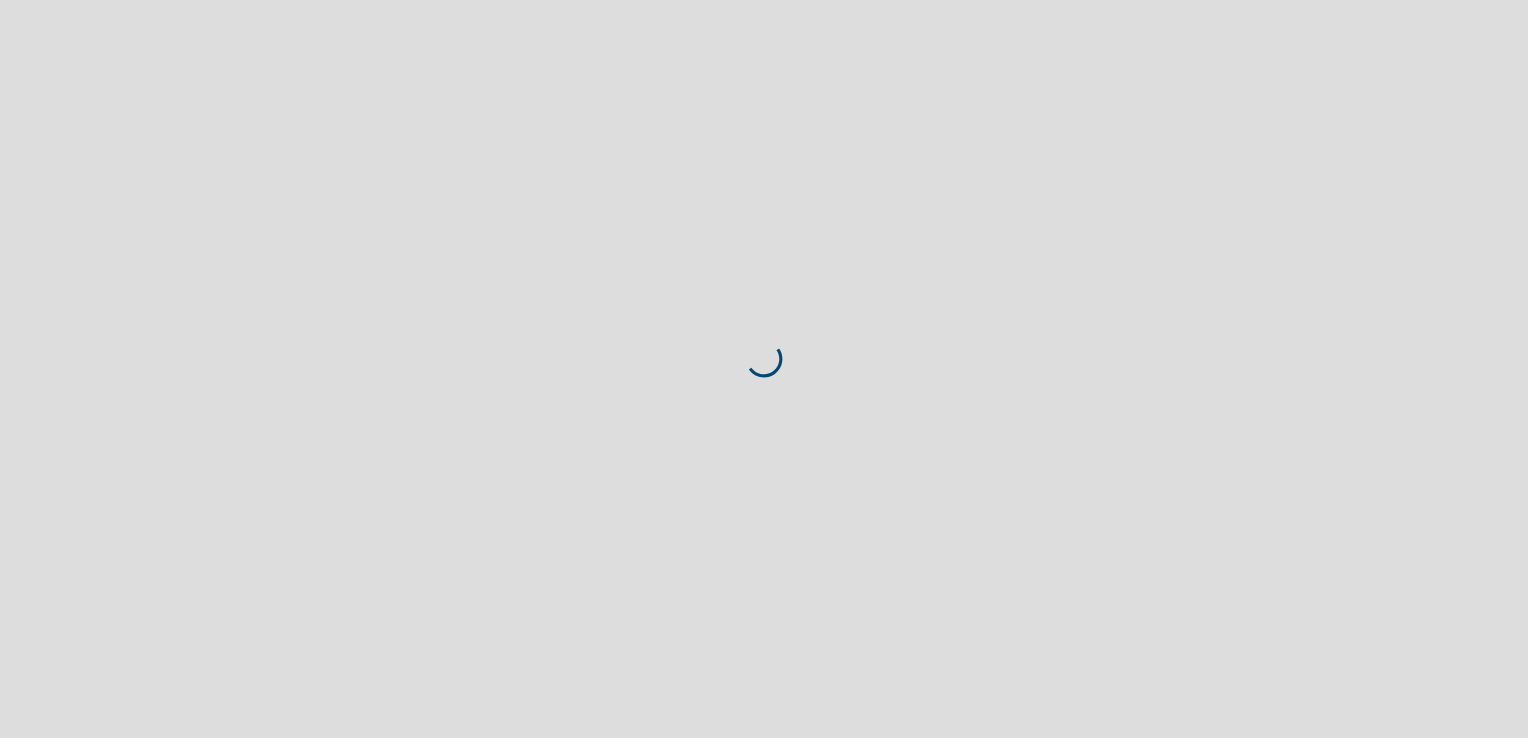 scroll, scrollTop: 0, scrollLeft: 0, axis: both 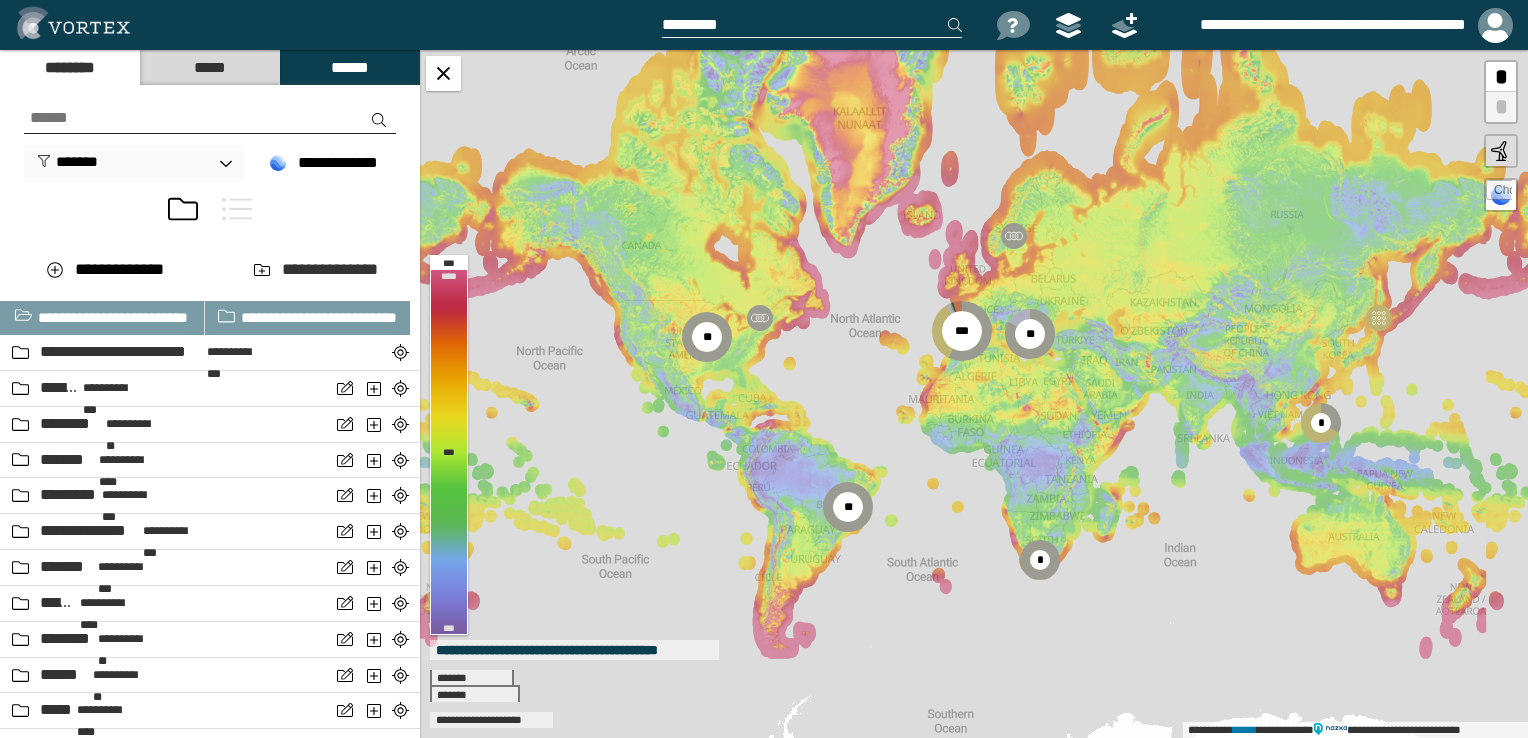 click at bounding box center [210, 118] 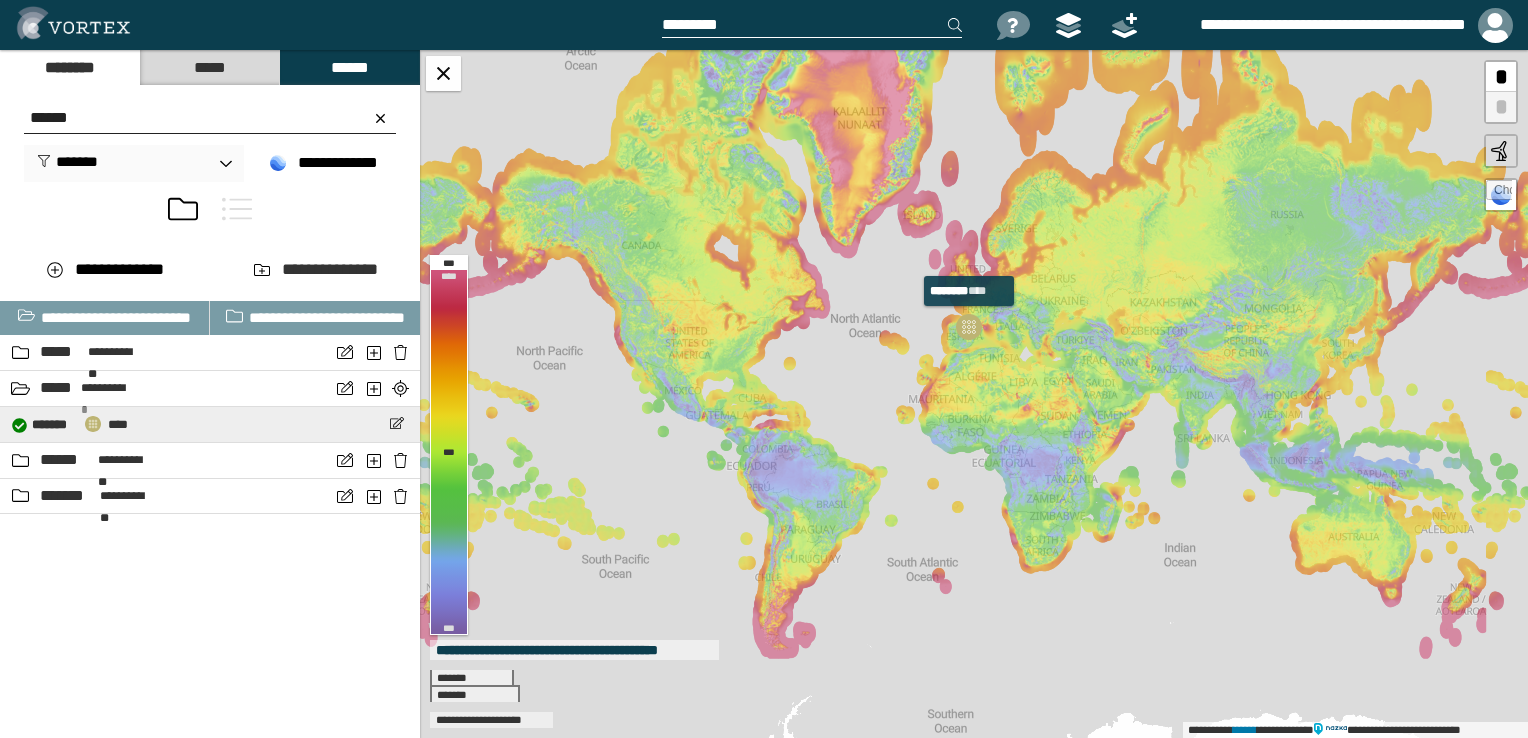 type on "******" 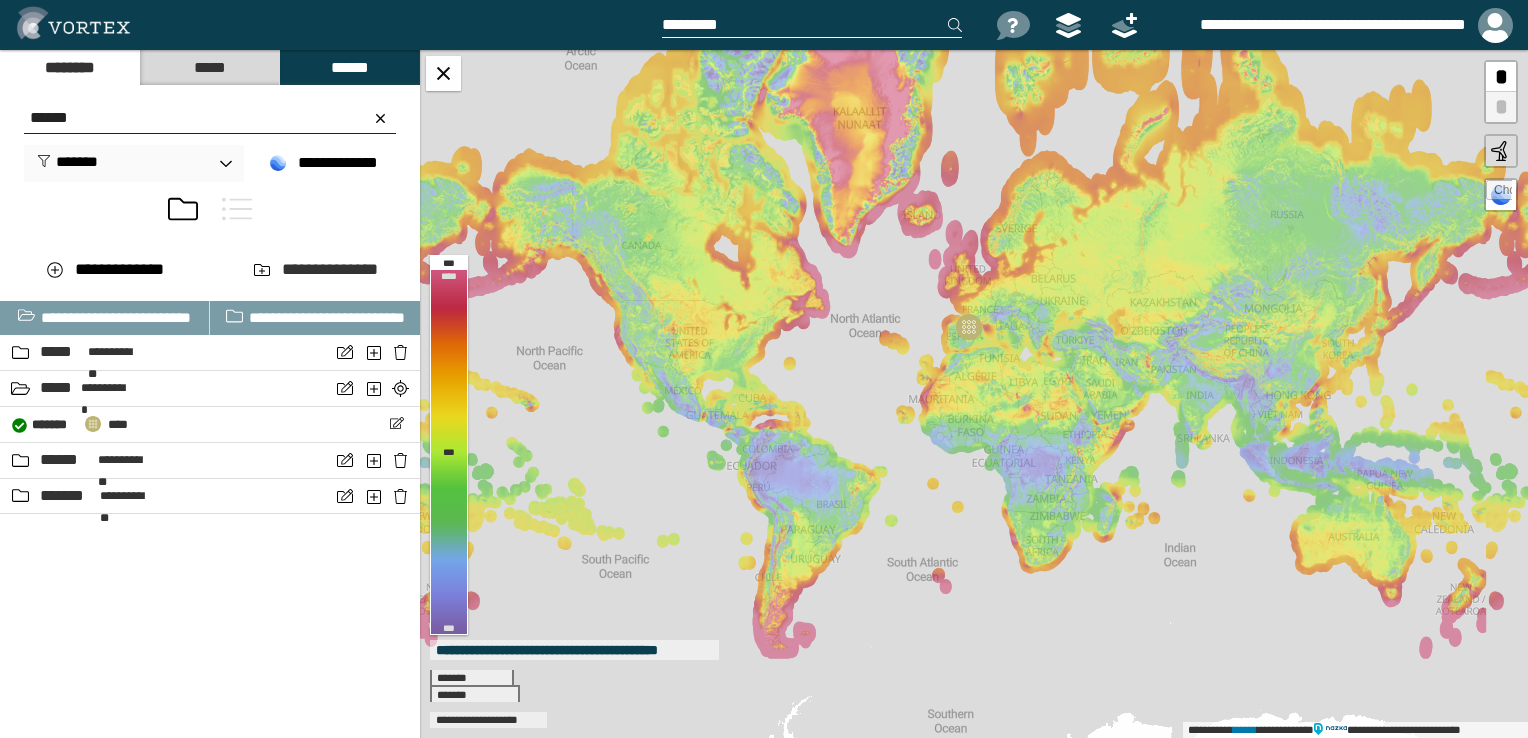 select on "**" 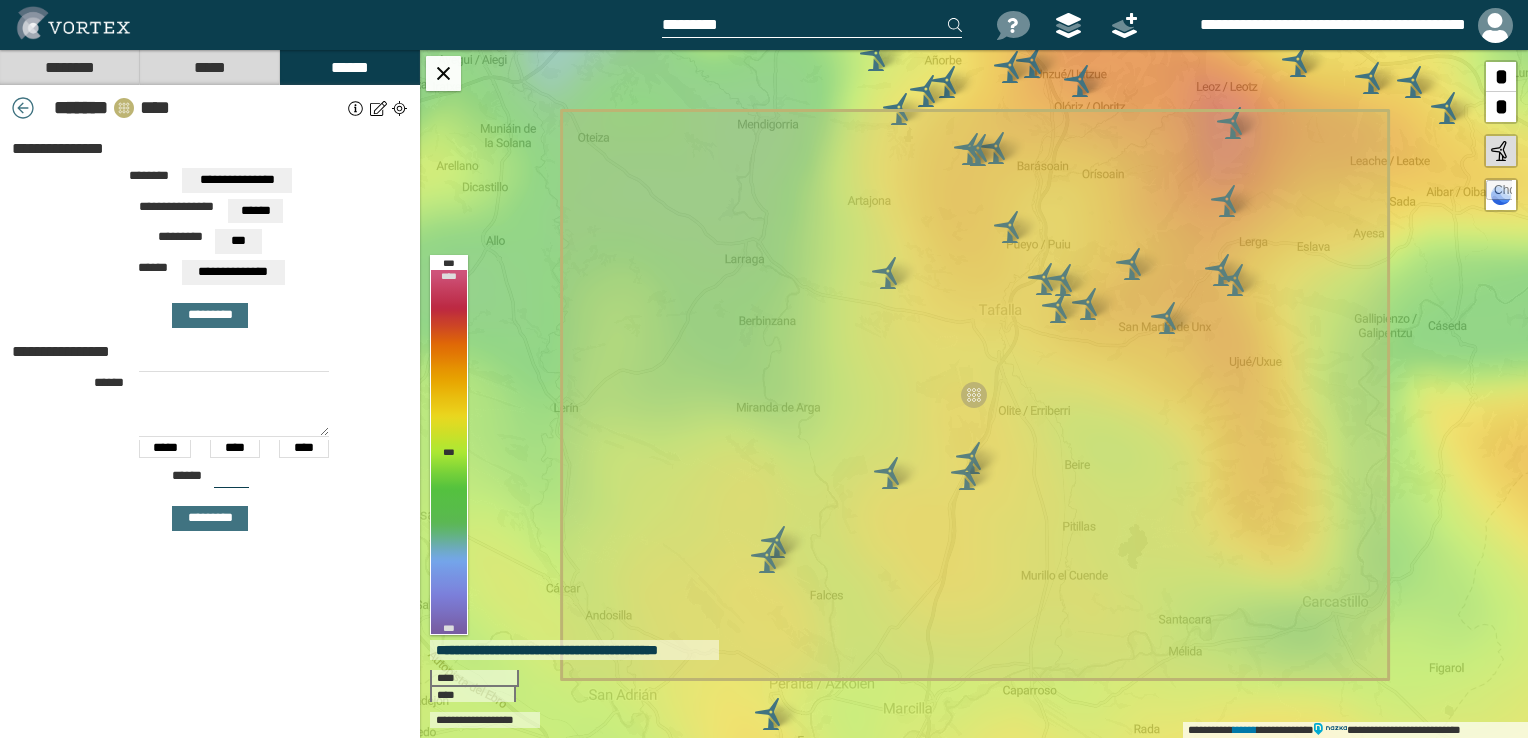 click on "***" at bounding box center (238, 241) 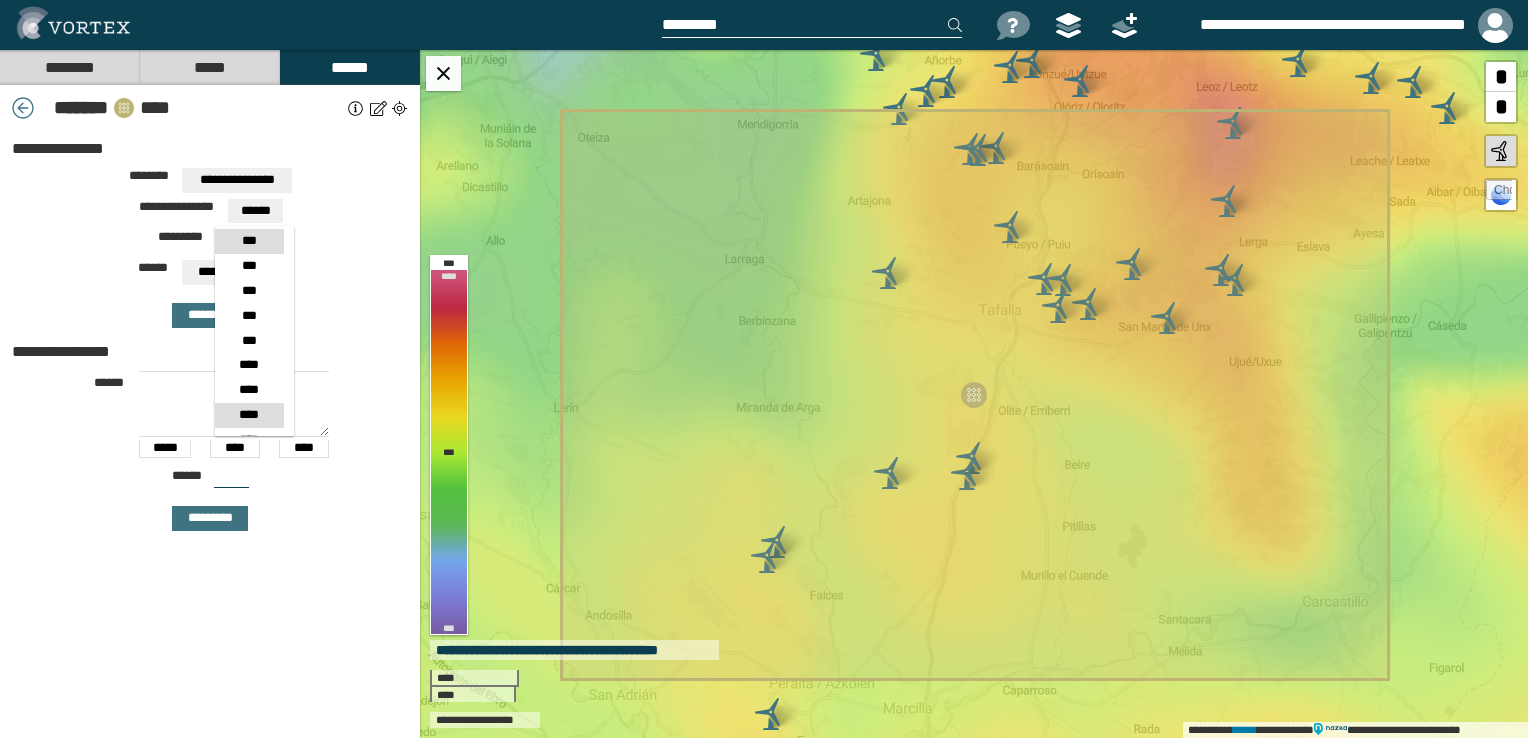 click on "****" at bounding box center (249, 415) 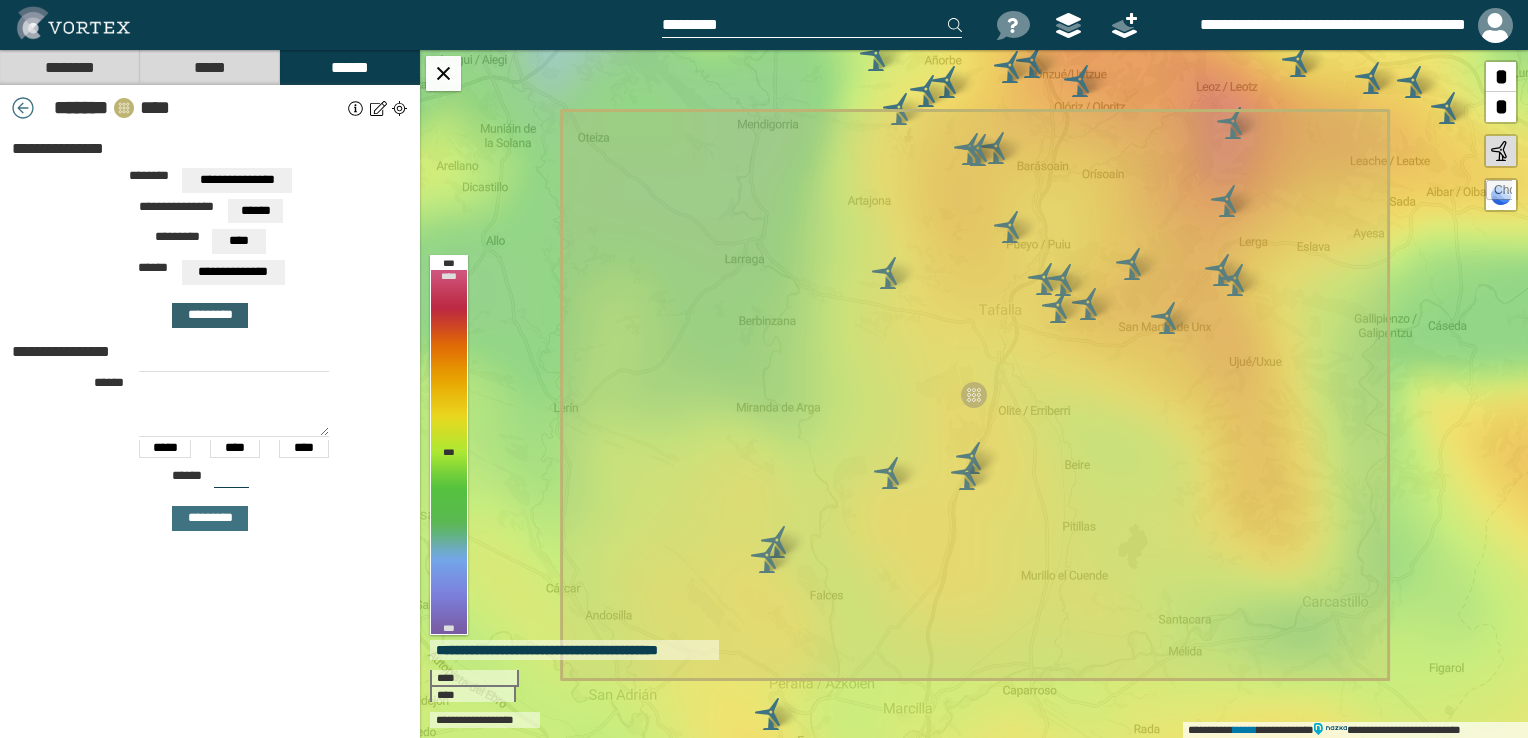 click on "*********" at bounding box center (210, 315) 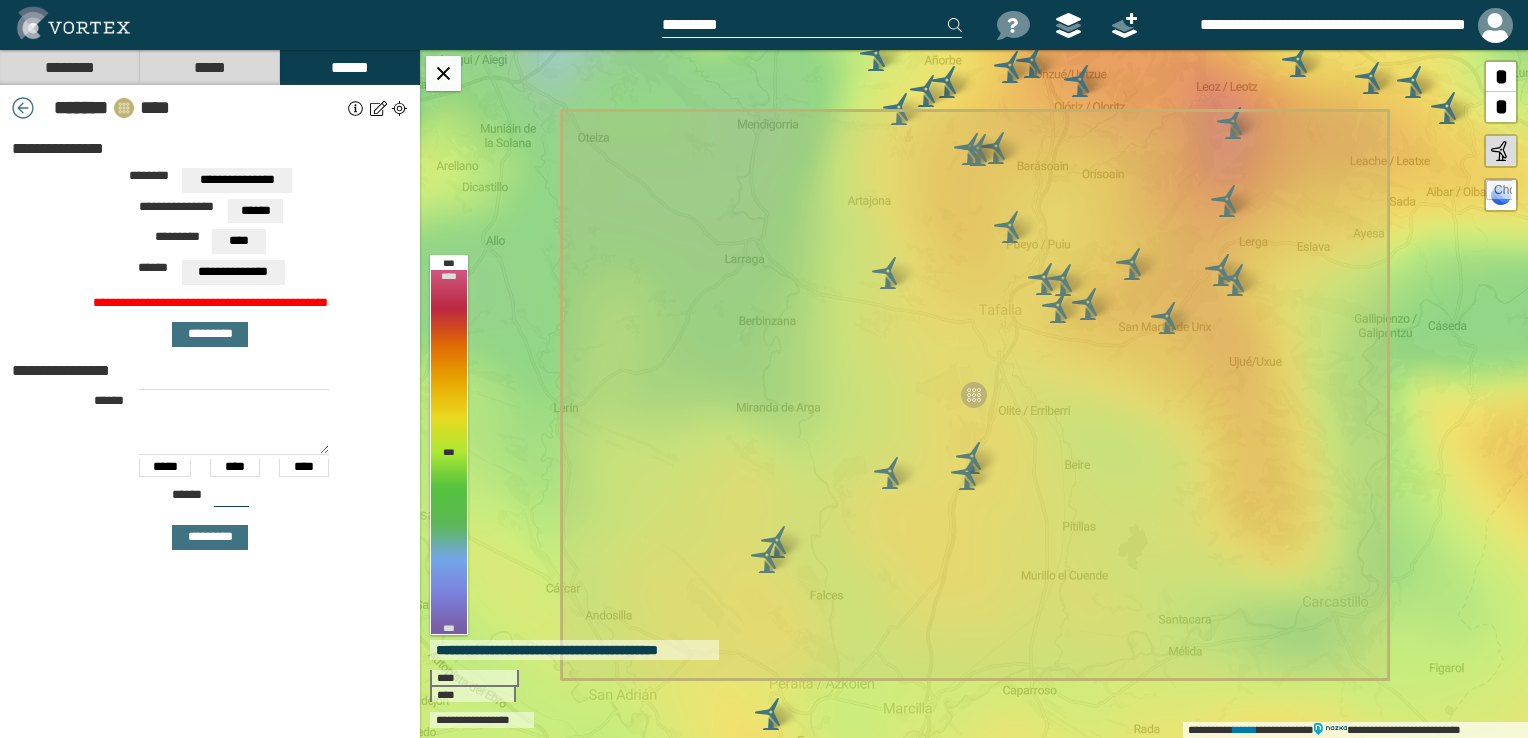 click on "*****" at bounding box center [209, 67] 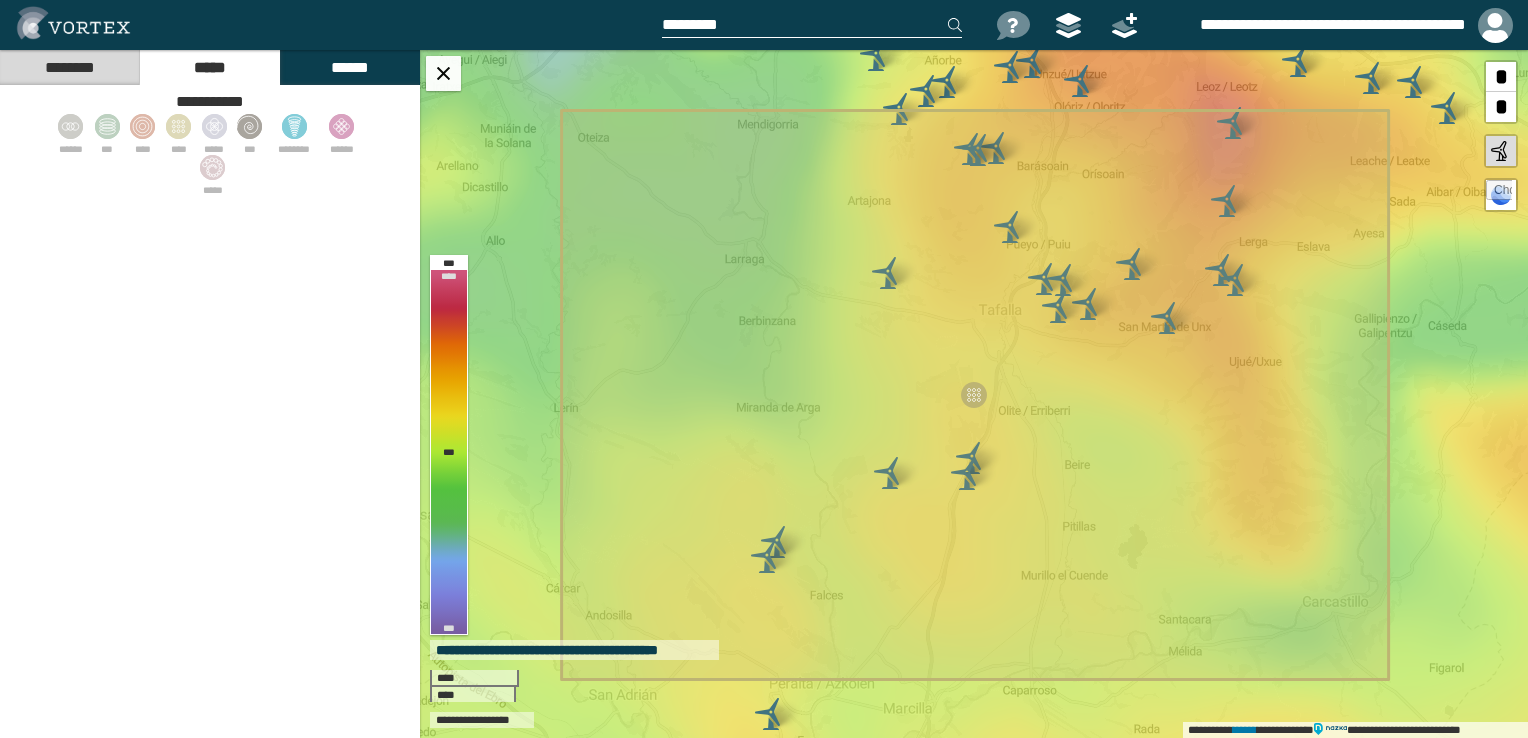 click on "******" at bounding box center (349, 67) 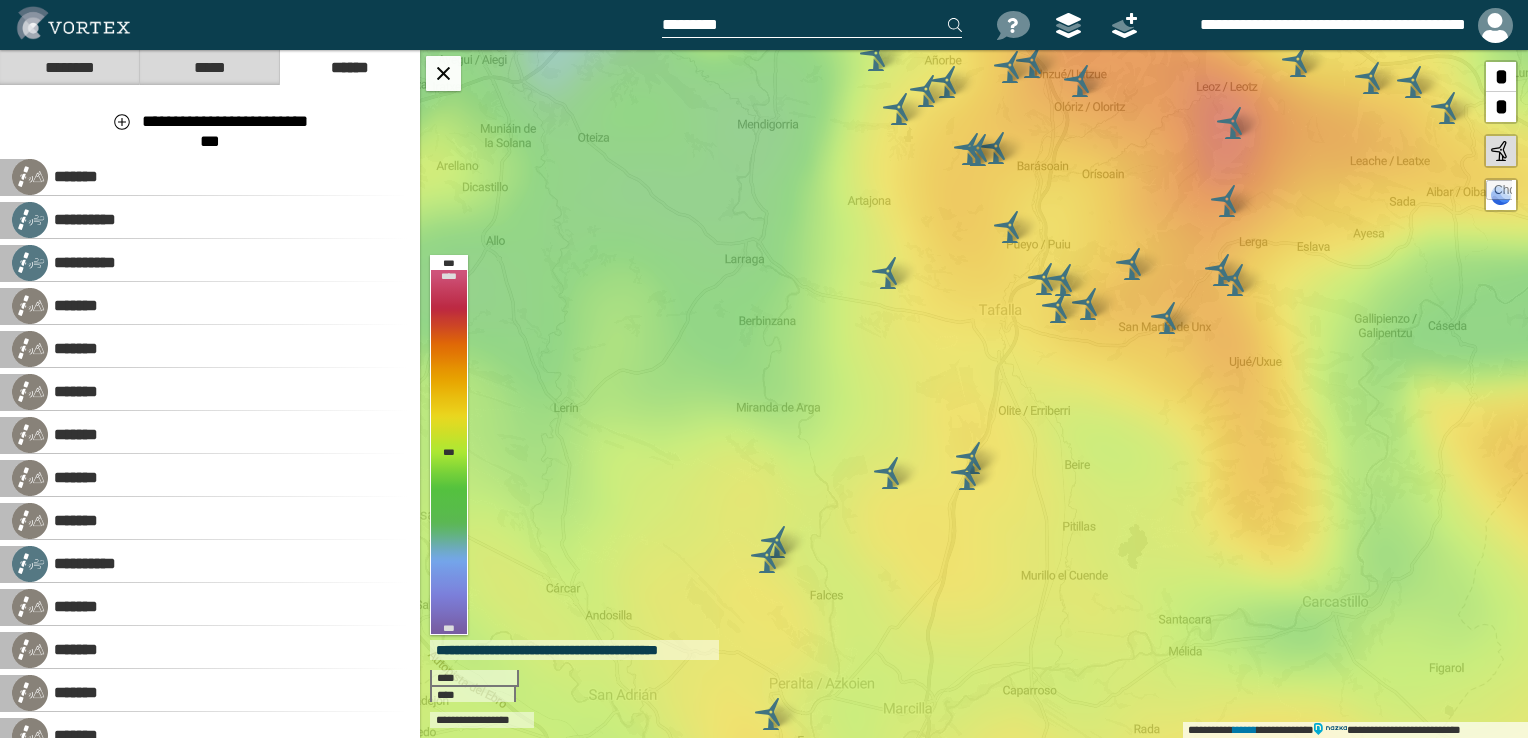 drag, startPoint x: 74, startPoint y: 62, endPoint x: 187, endPoint y: 64, distance: 113.0177 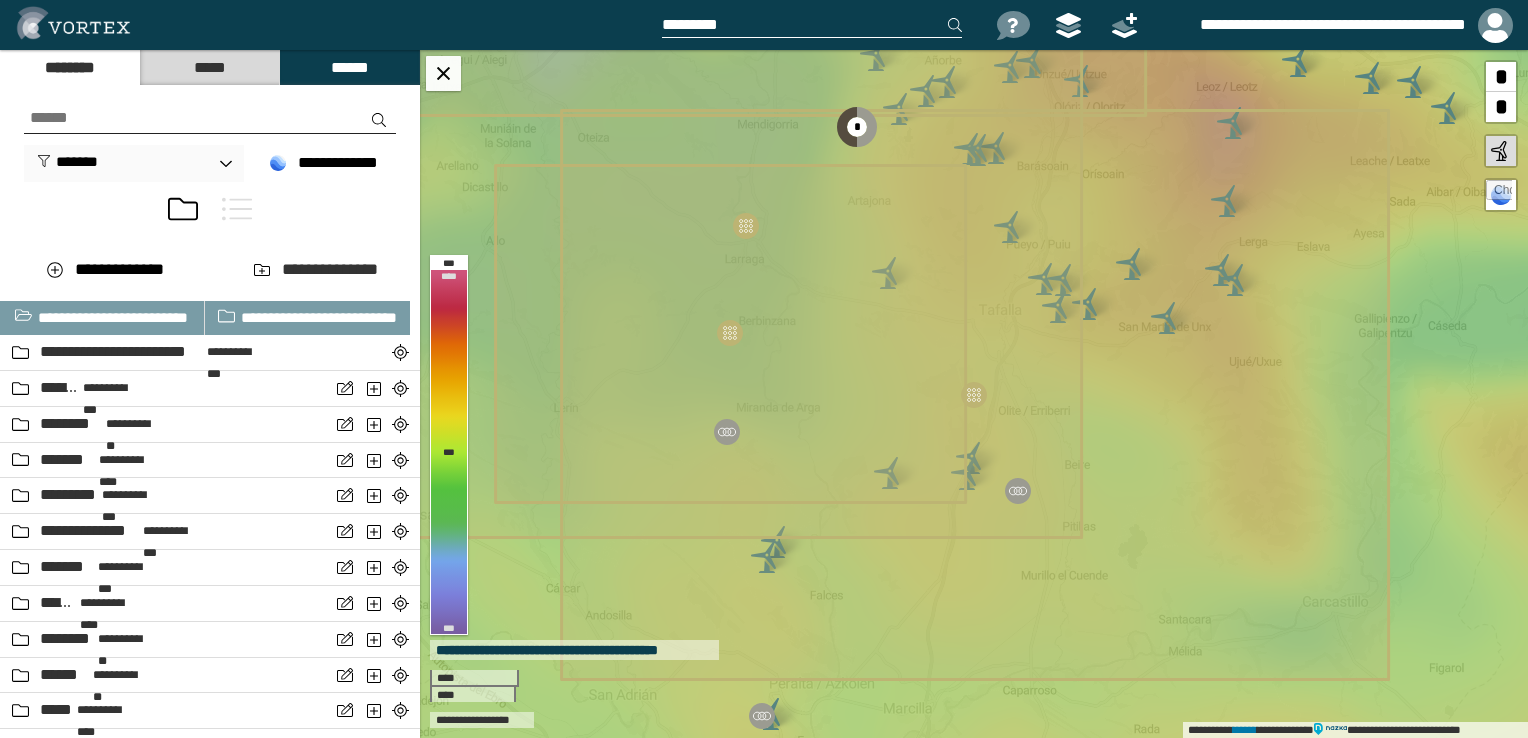 click at bounding box center (210, 118) 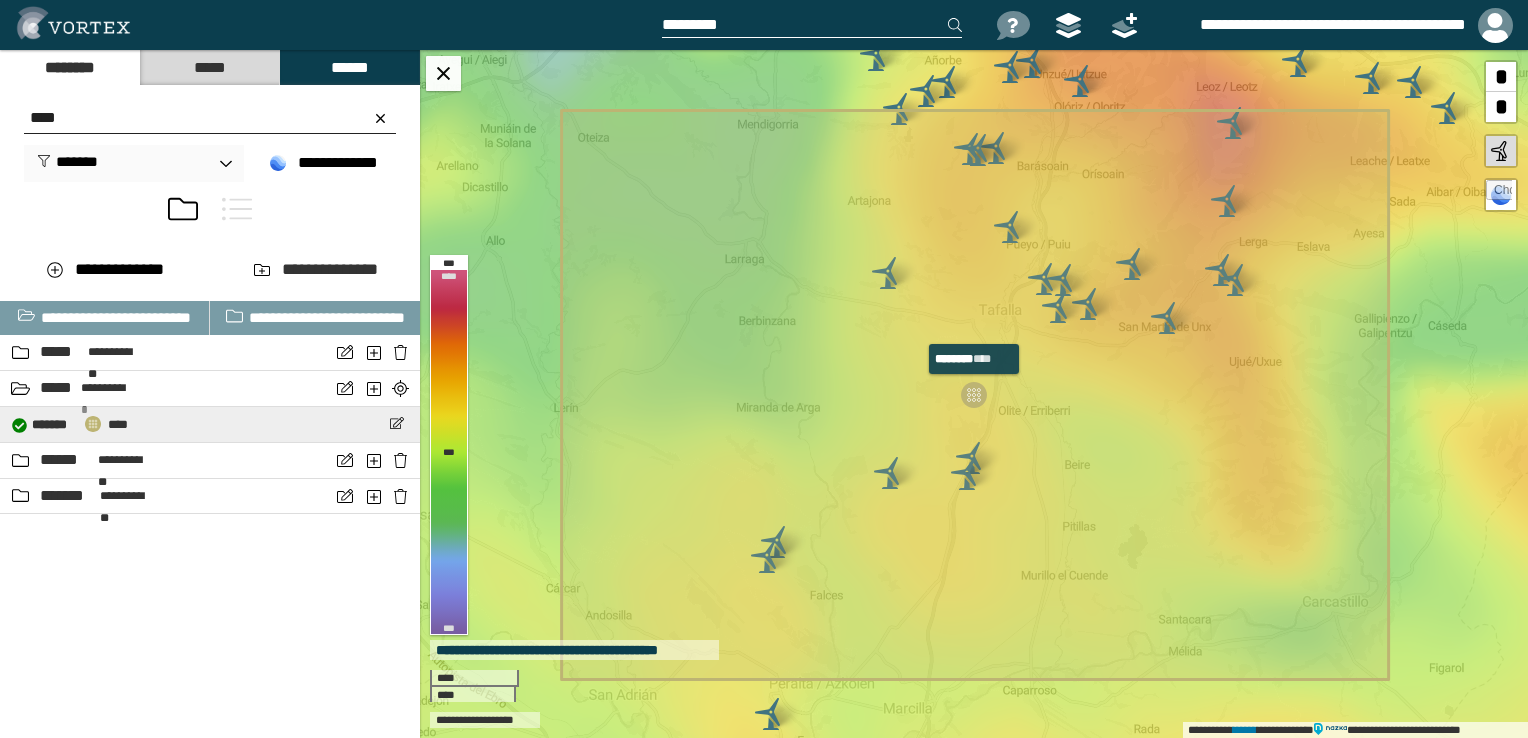 type on "****" 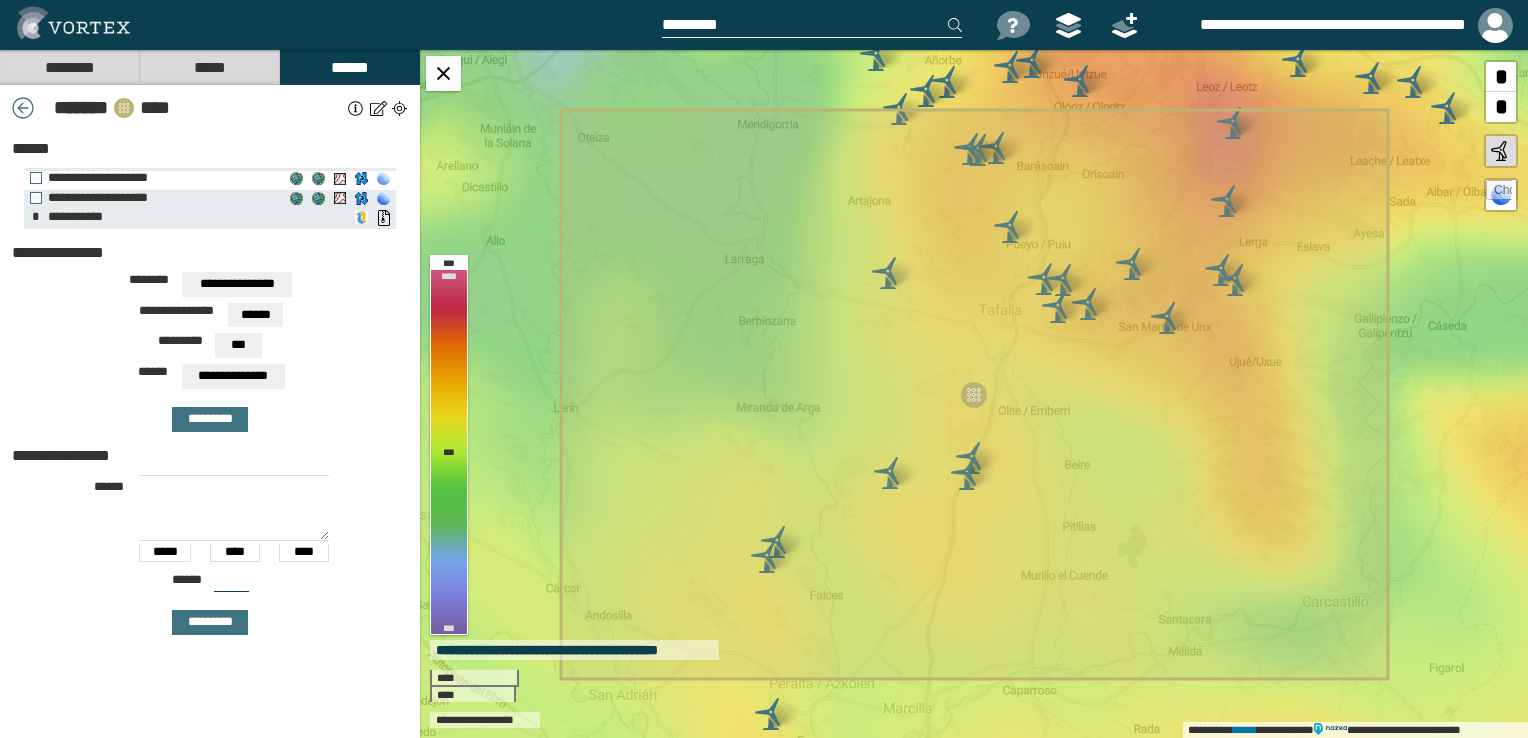 click on "**********" at bounding box center (383, 179) 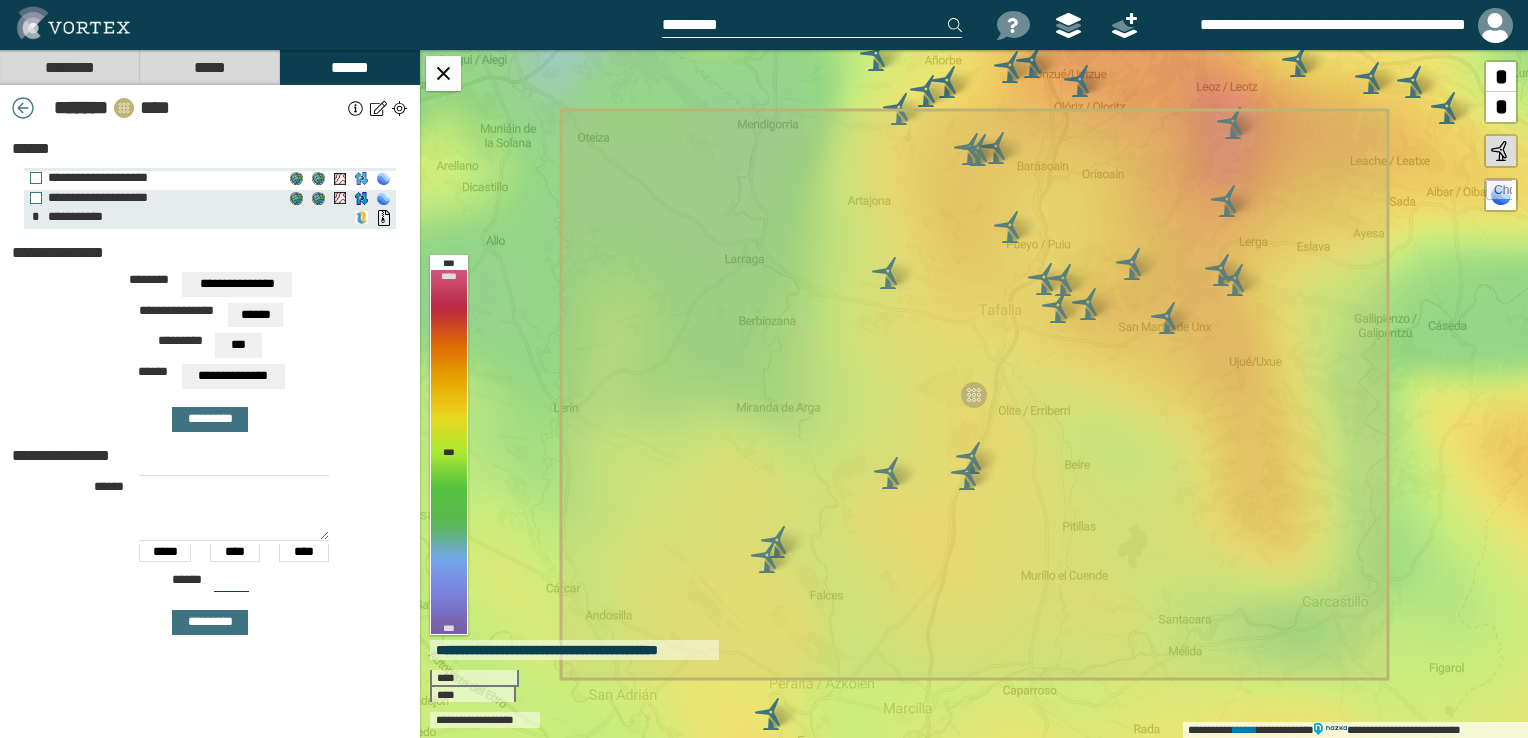 click on "**********" at bounding box center [361, 179] 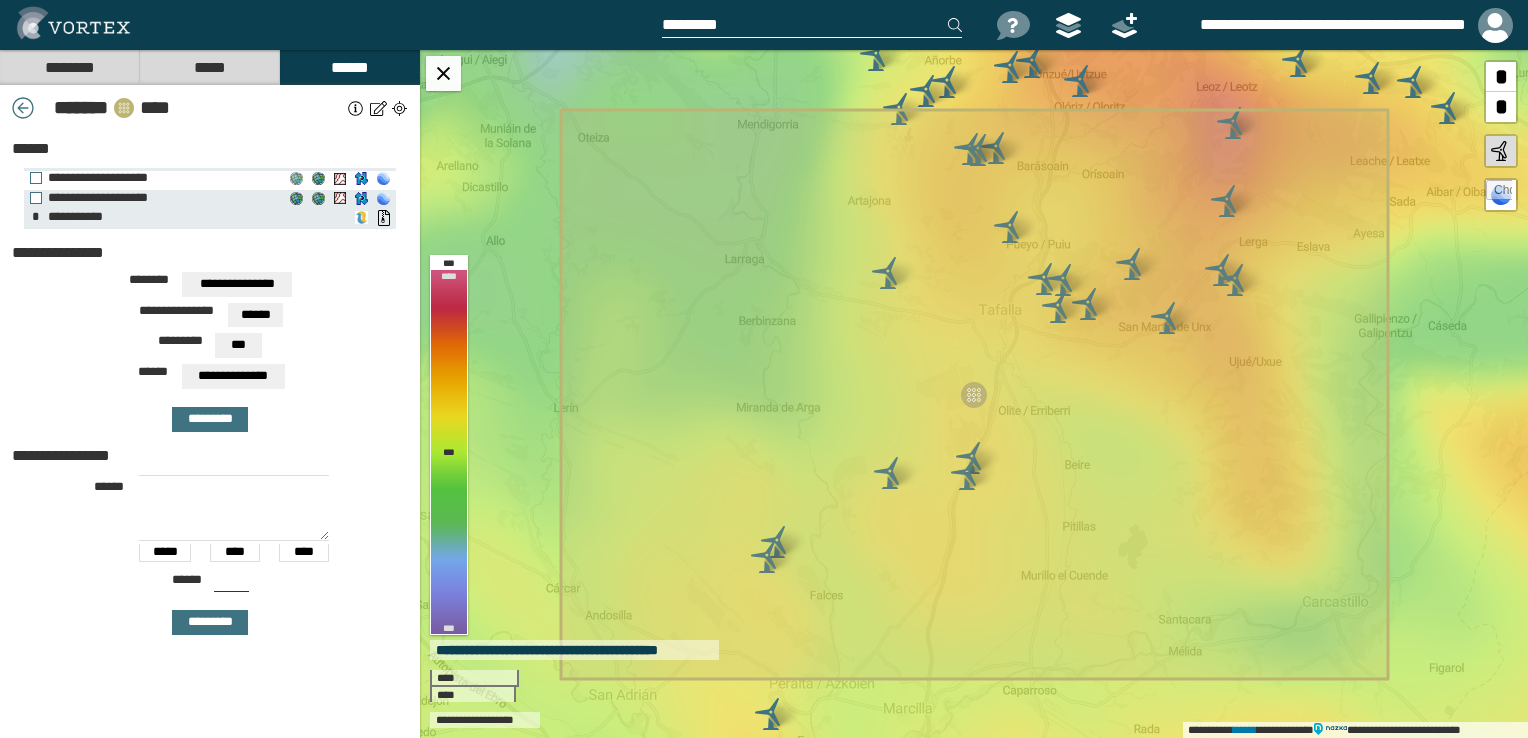 click on "**********" at bounding box center (296, 179) 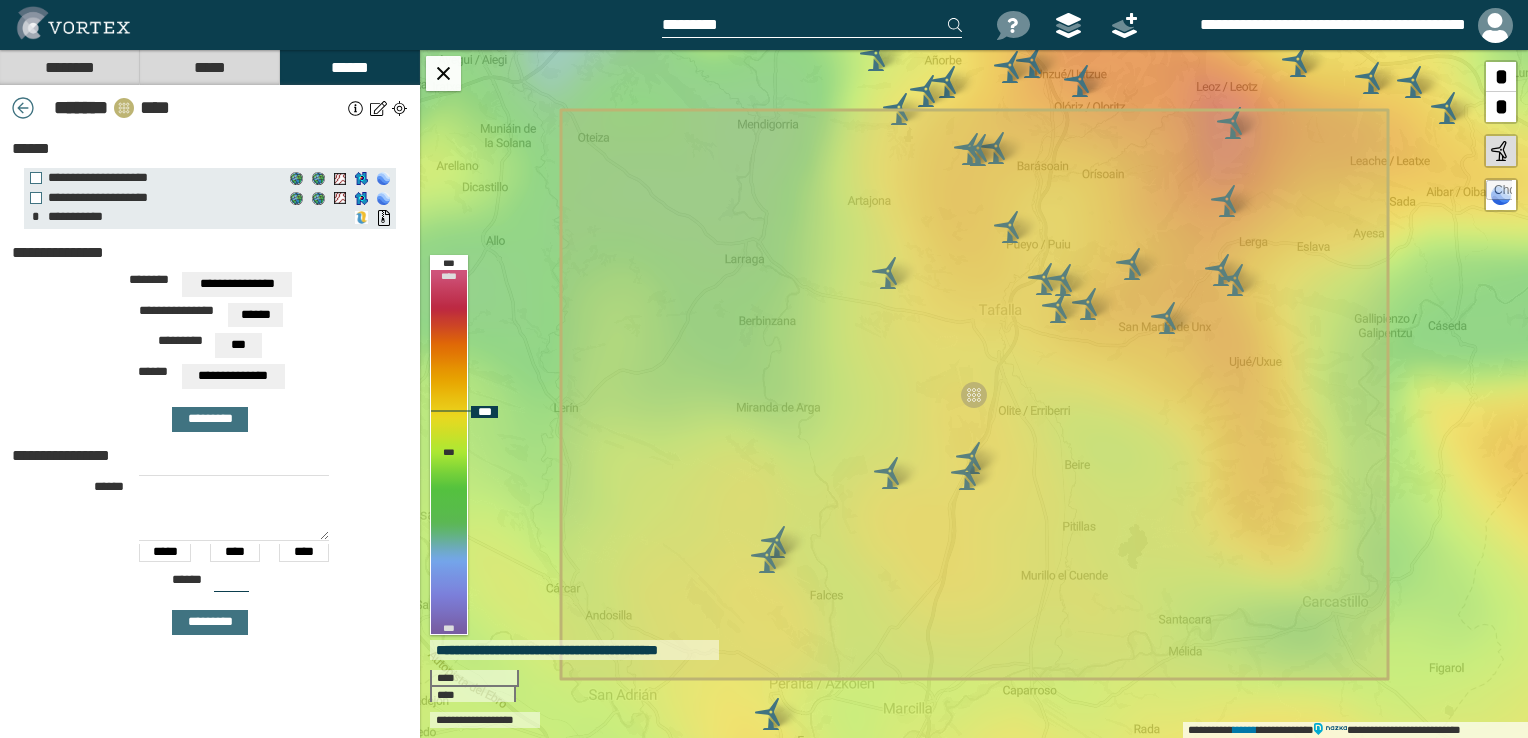 click on "**********" at bounding box center (974, 394) 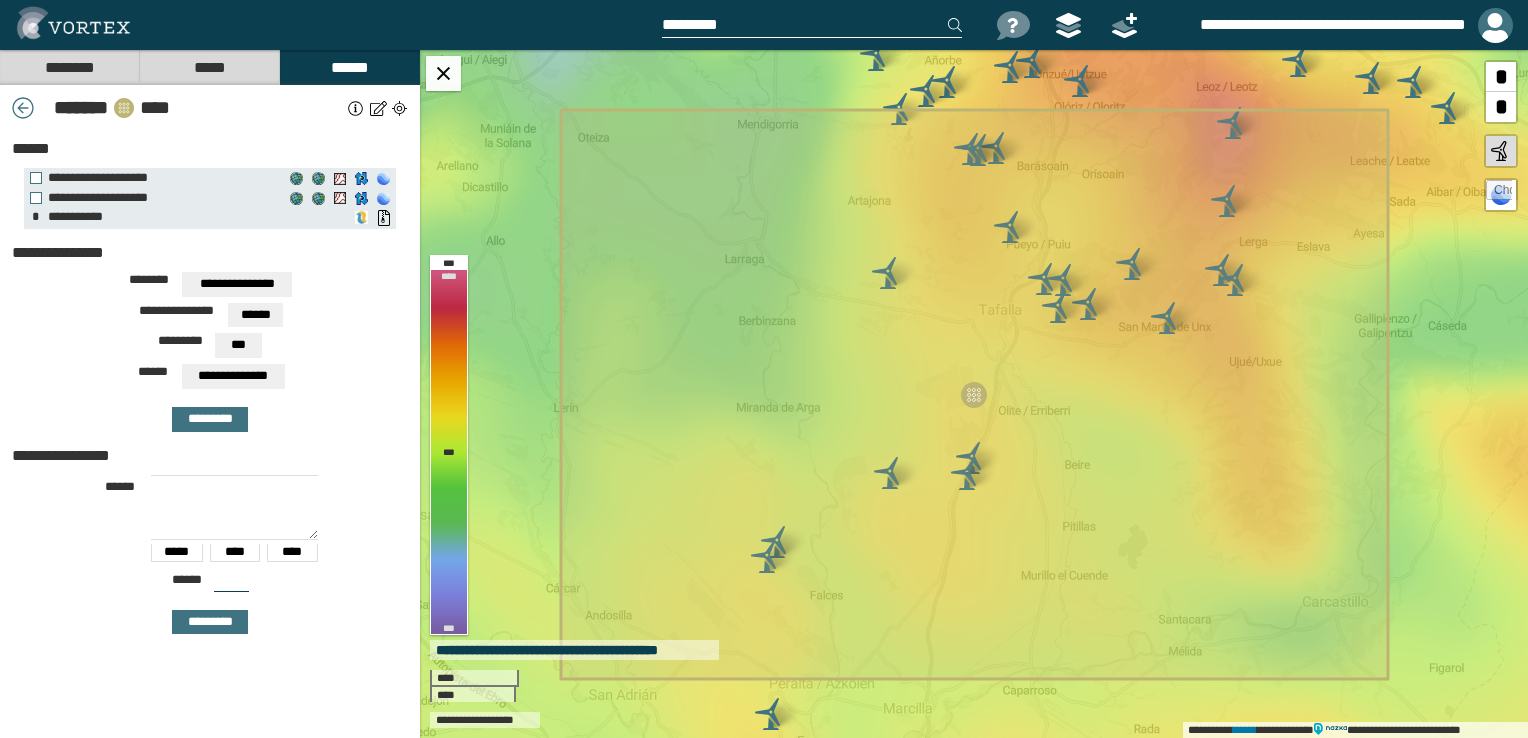 click at bounding box center [1495, 25] 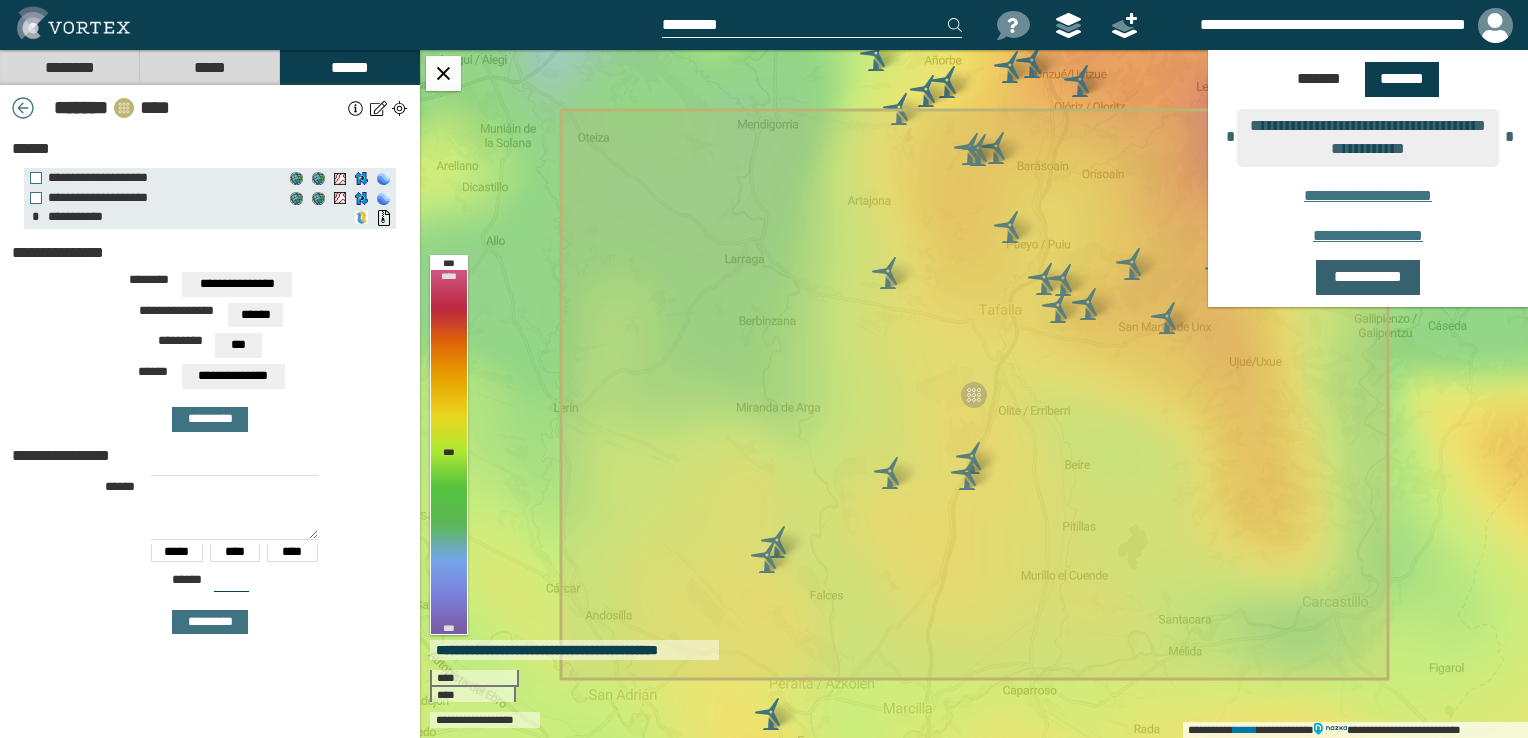 click on "**********" at bounding box center (1368, 277) 